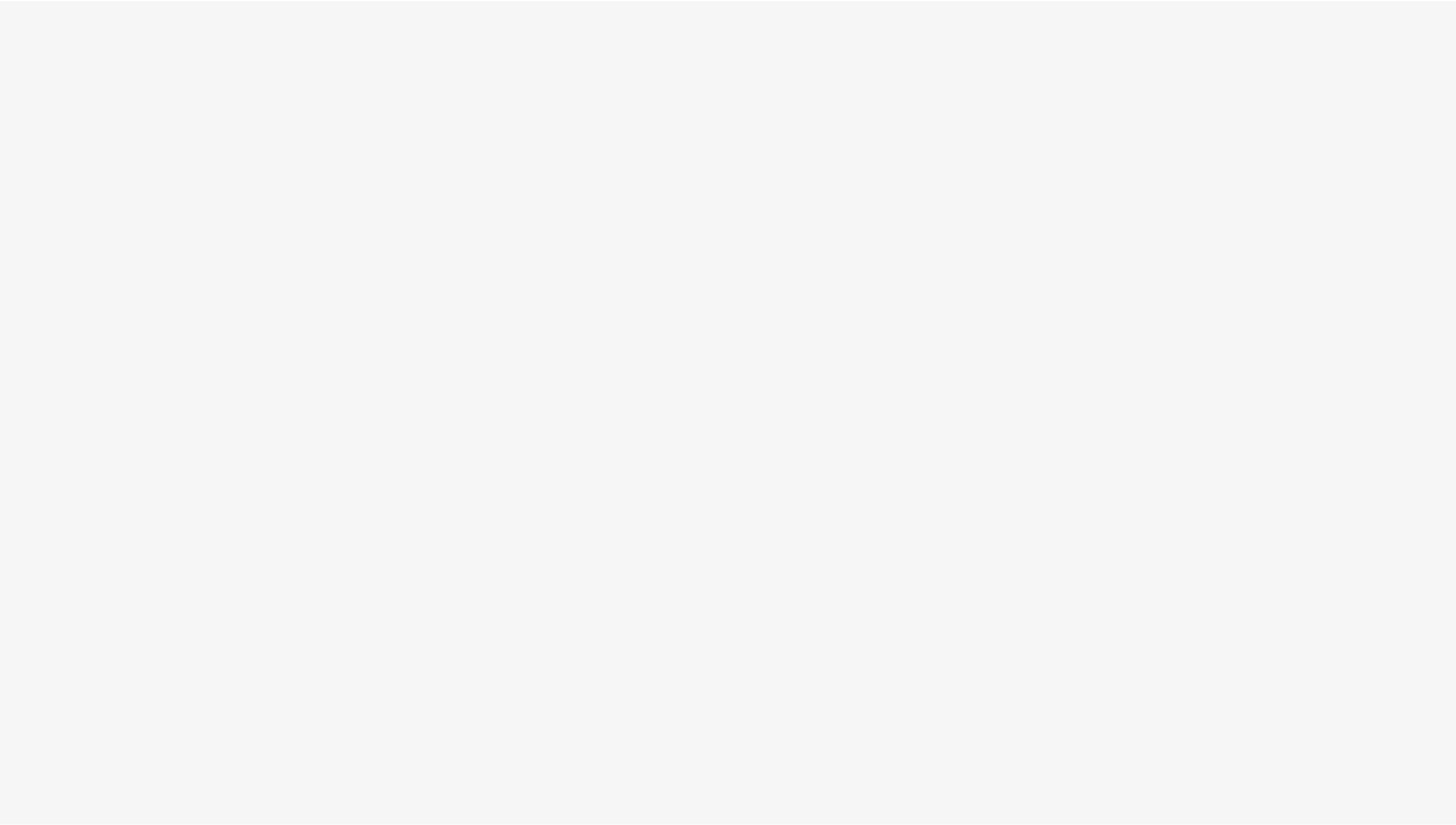 scroll, scrollTop: 0, scrollLeft: 0, axis: both 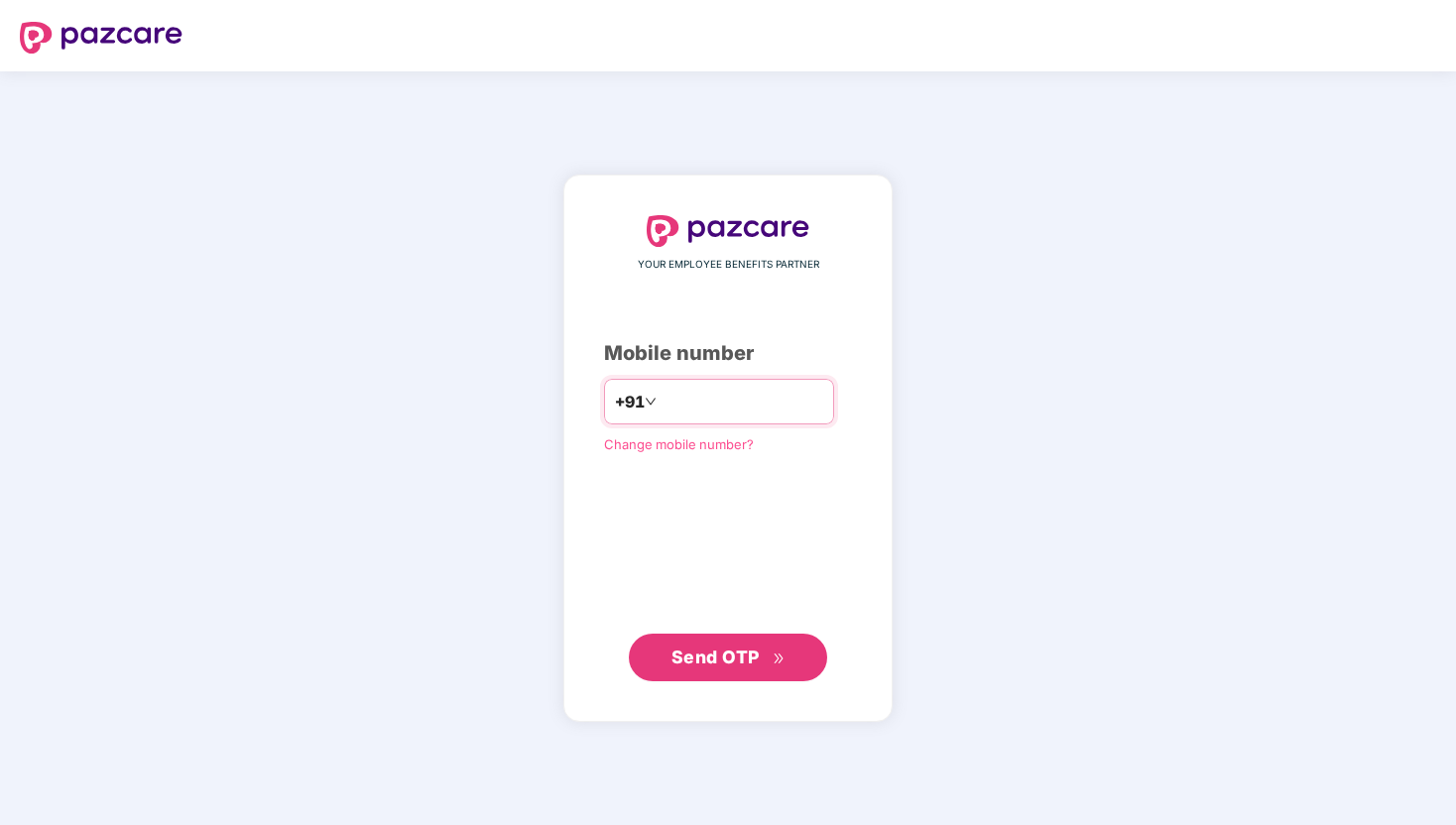 type on "**********" 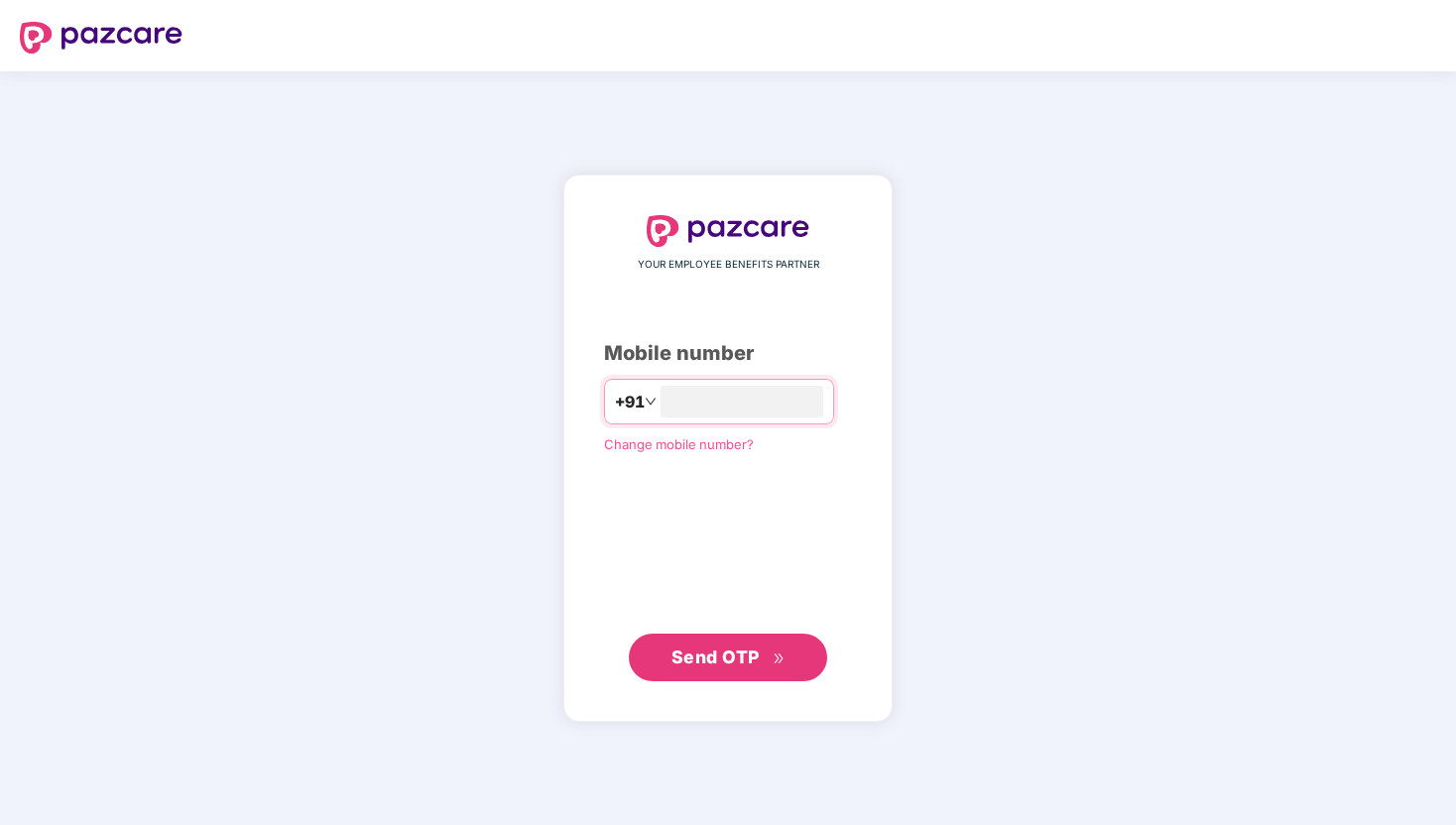 click on "Send OTP" at bounding box center [715, 656] 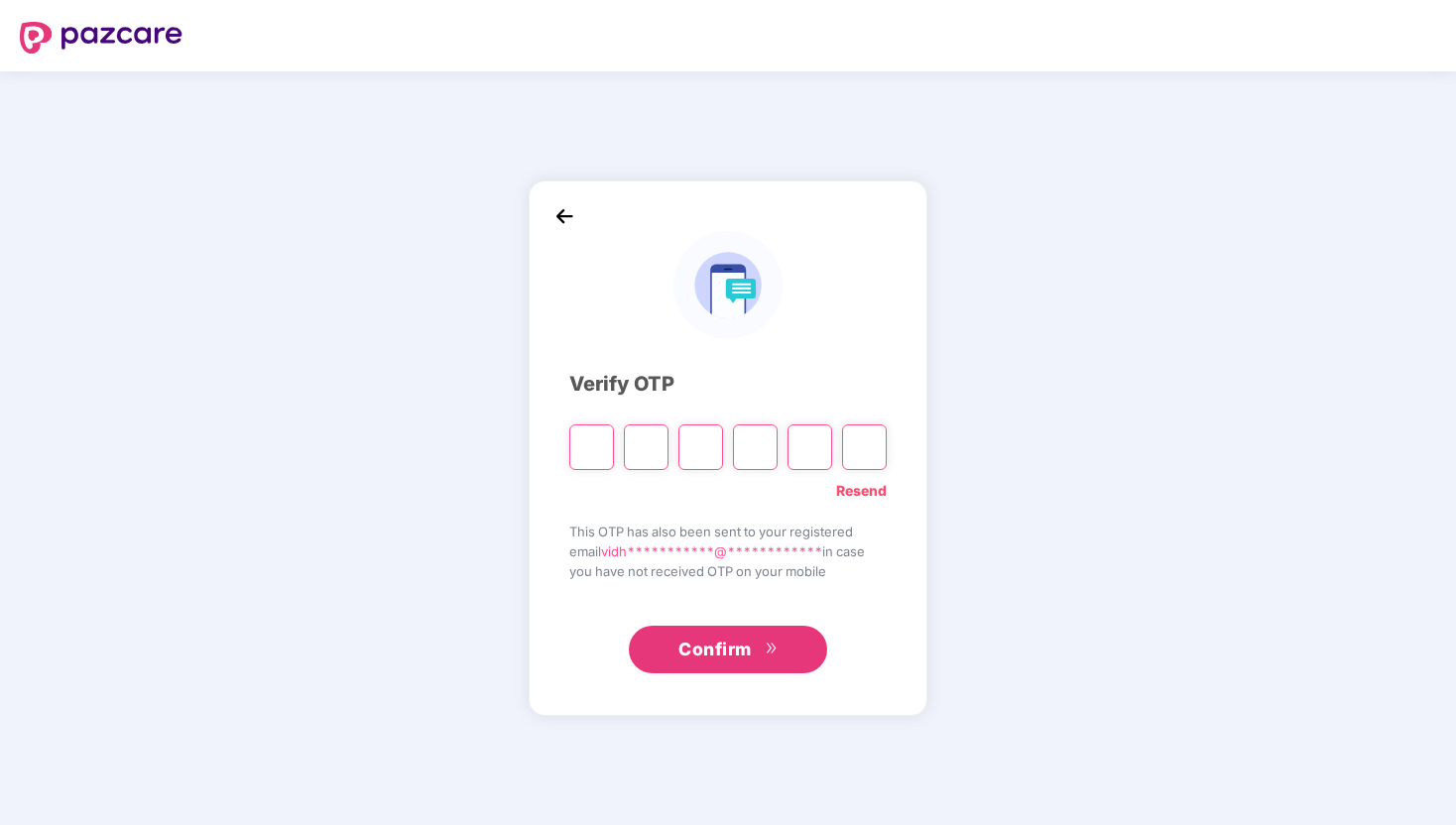 type on "*" 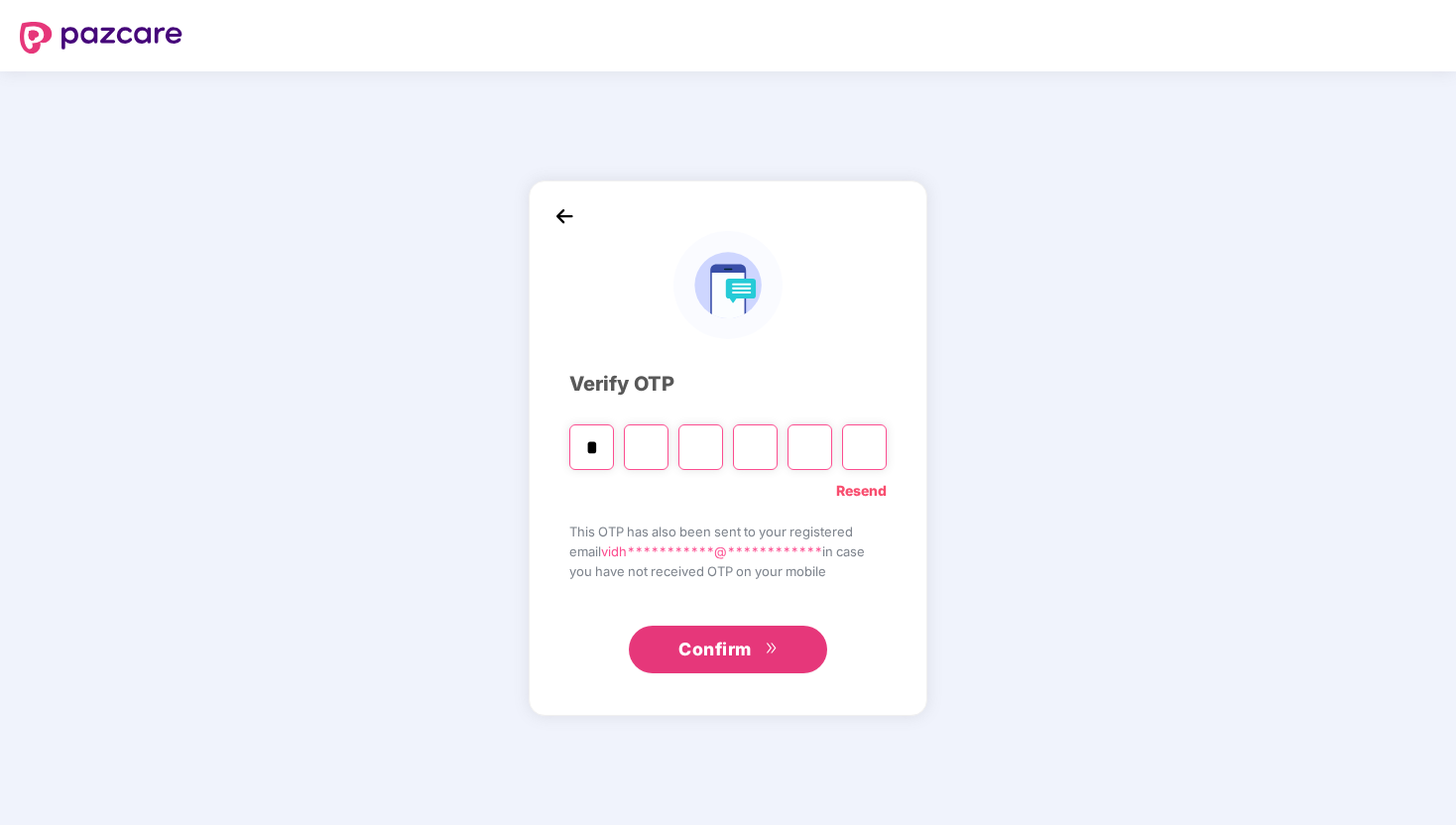 type on "*" 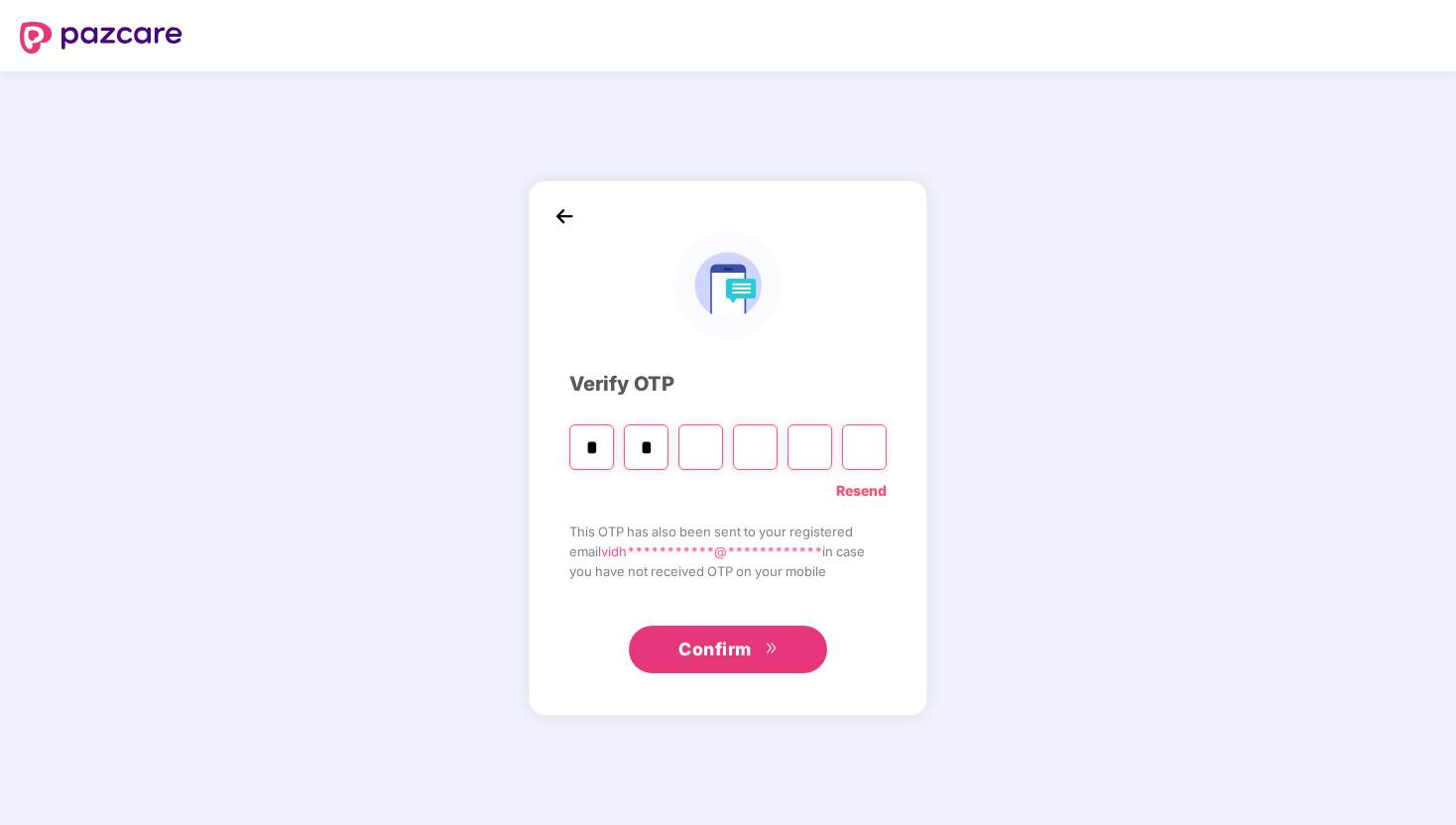 type on "*" 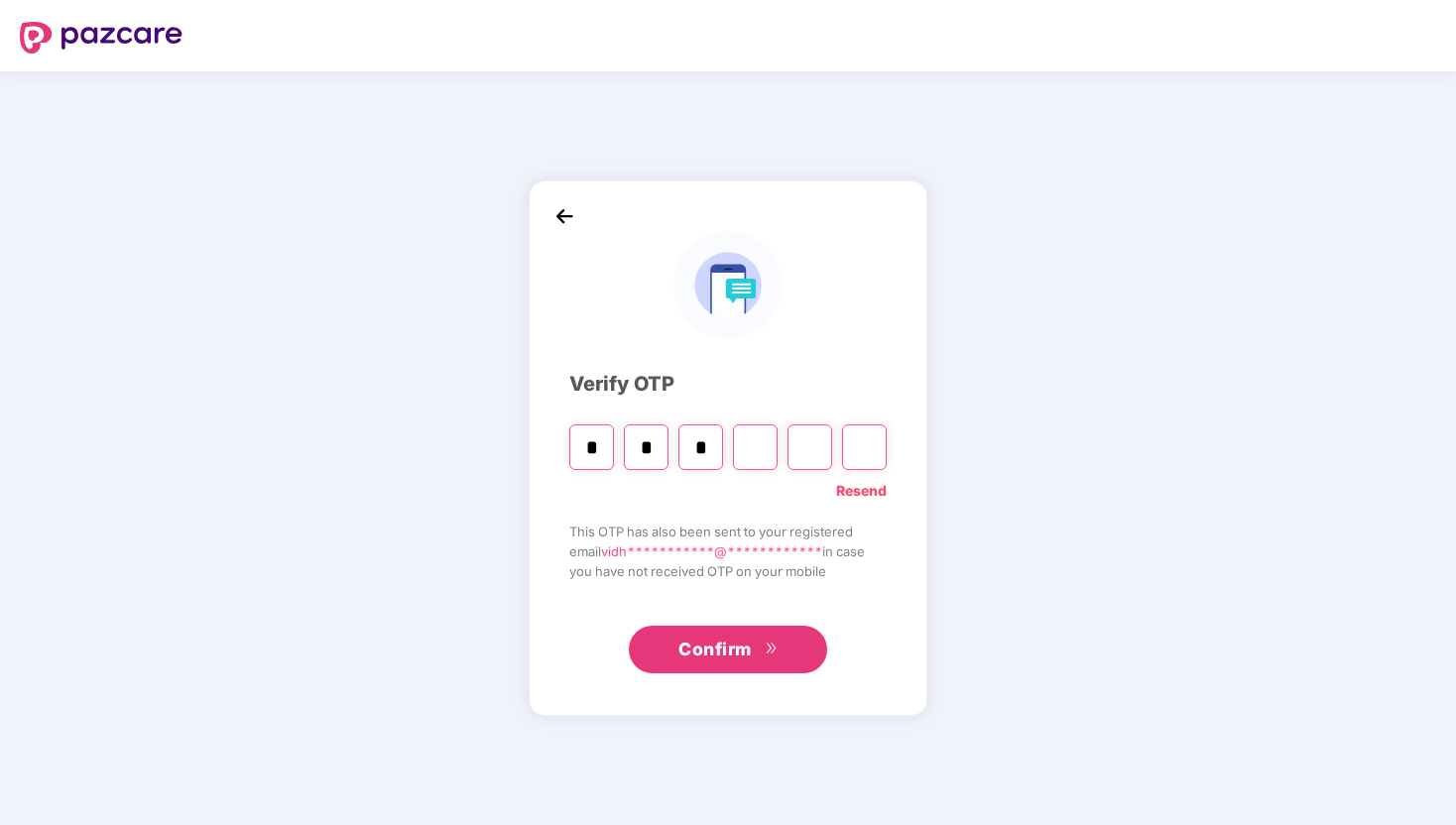 type on "*" 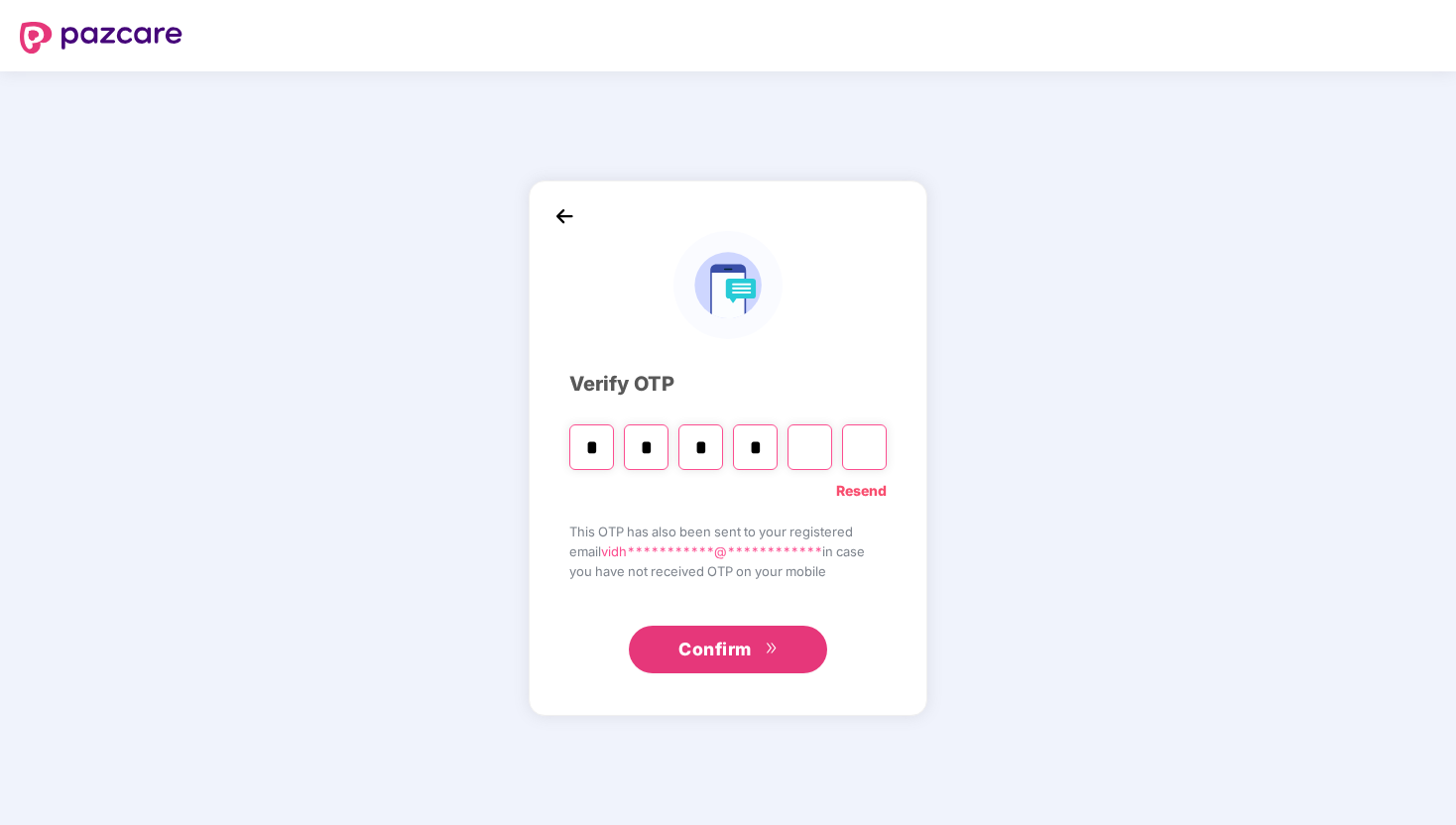 type on "*" 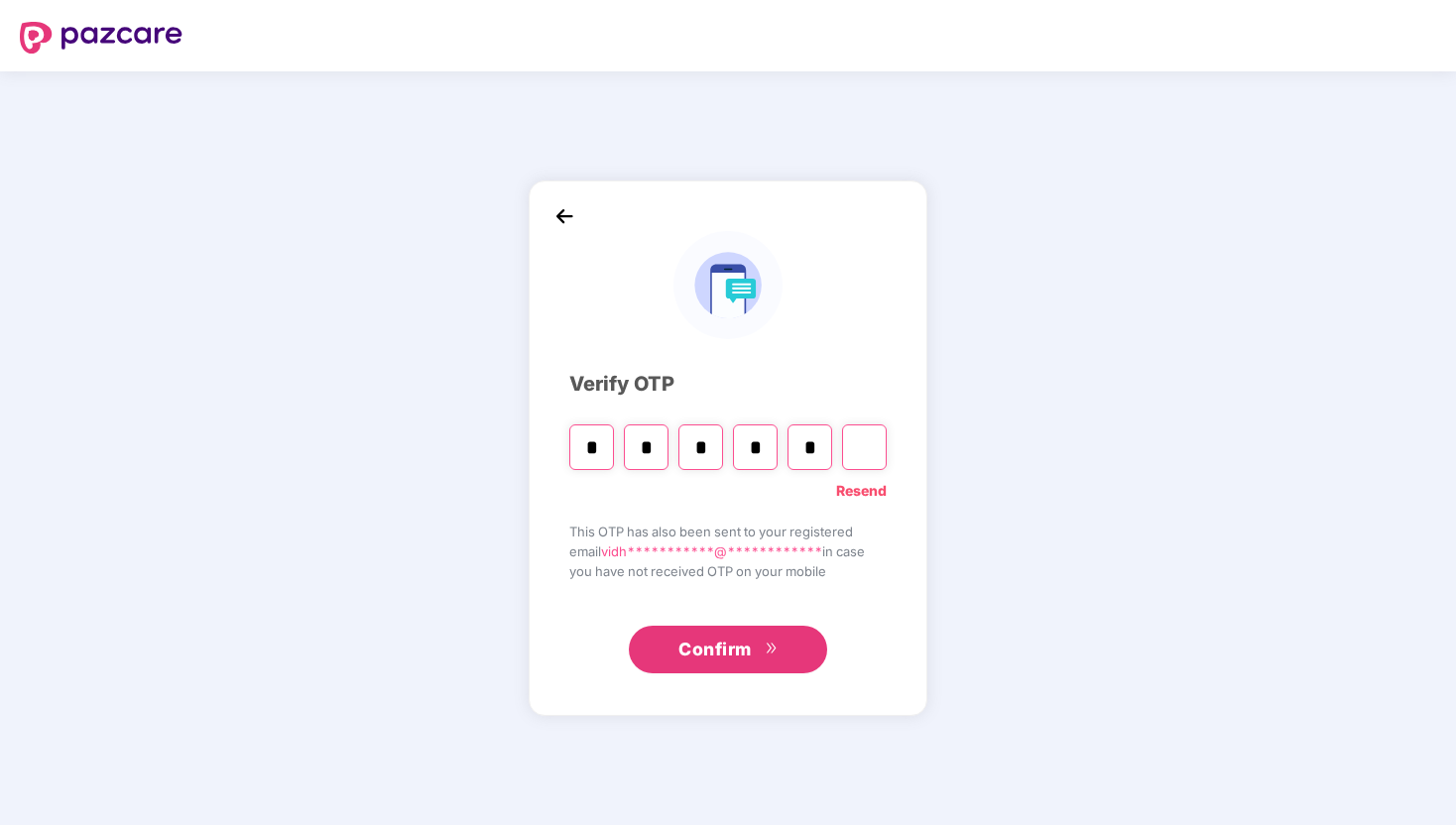 type on "*" 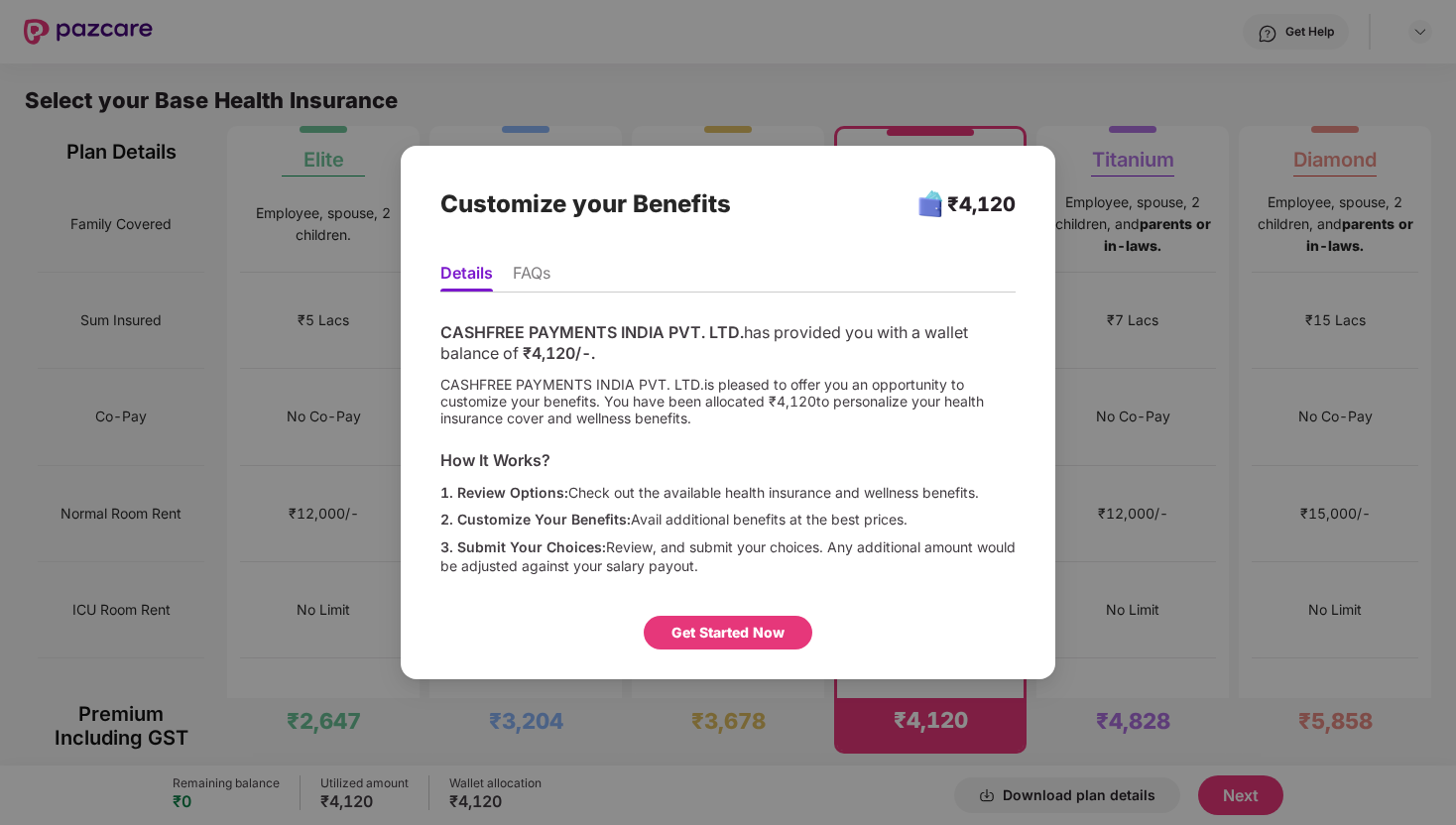 click on "Get Started Now" at bounding box center (728, 633) 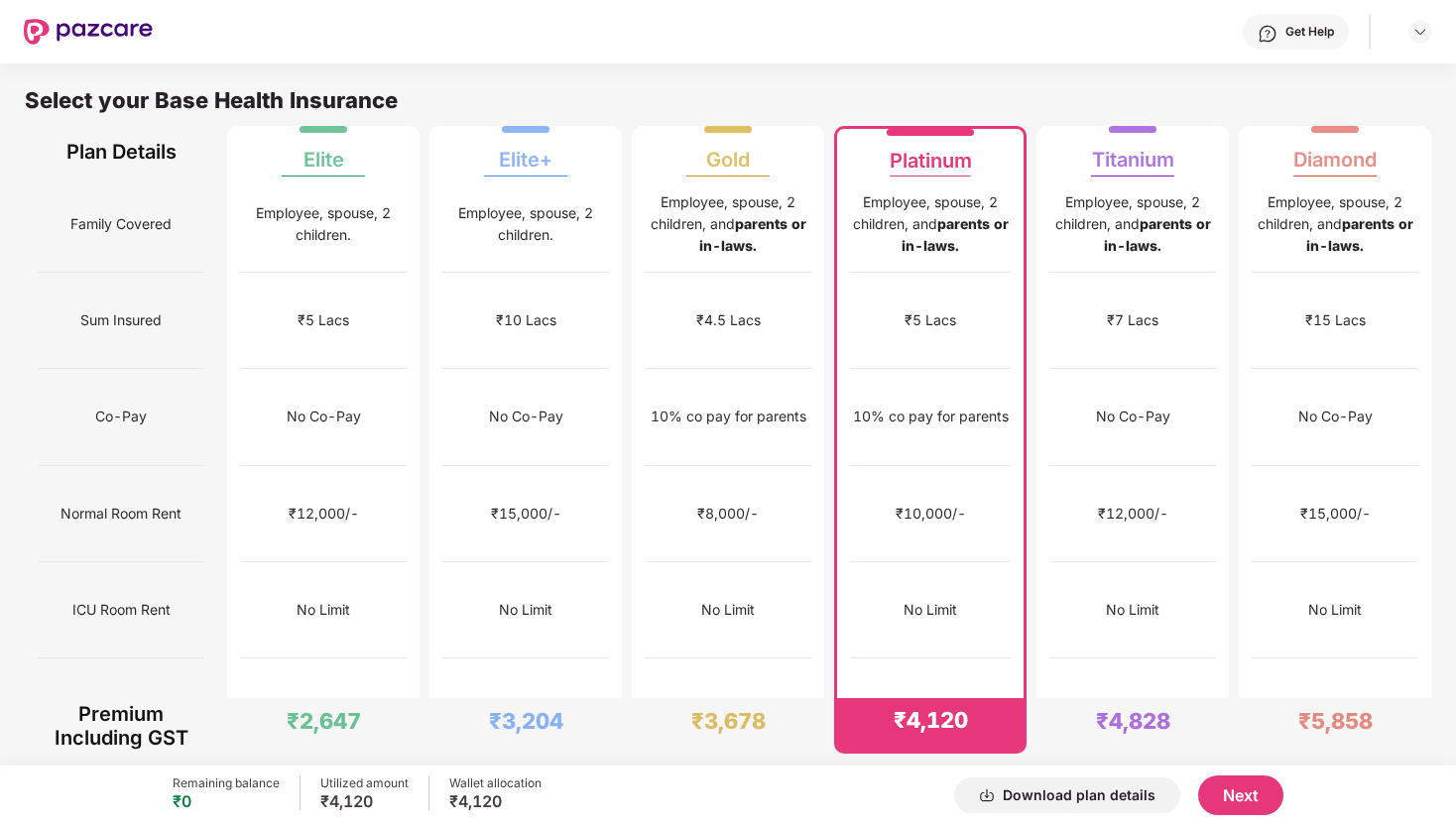 click on "Next" at bounding box center [1241, 795] 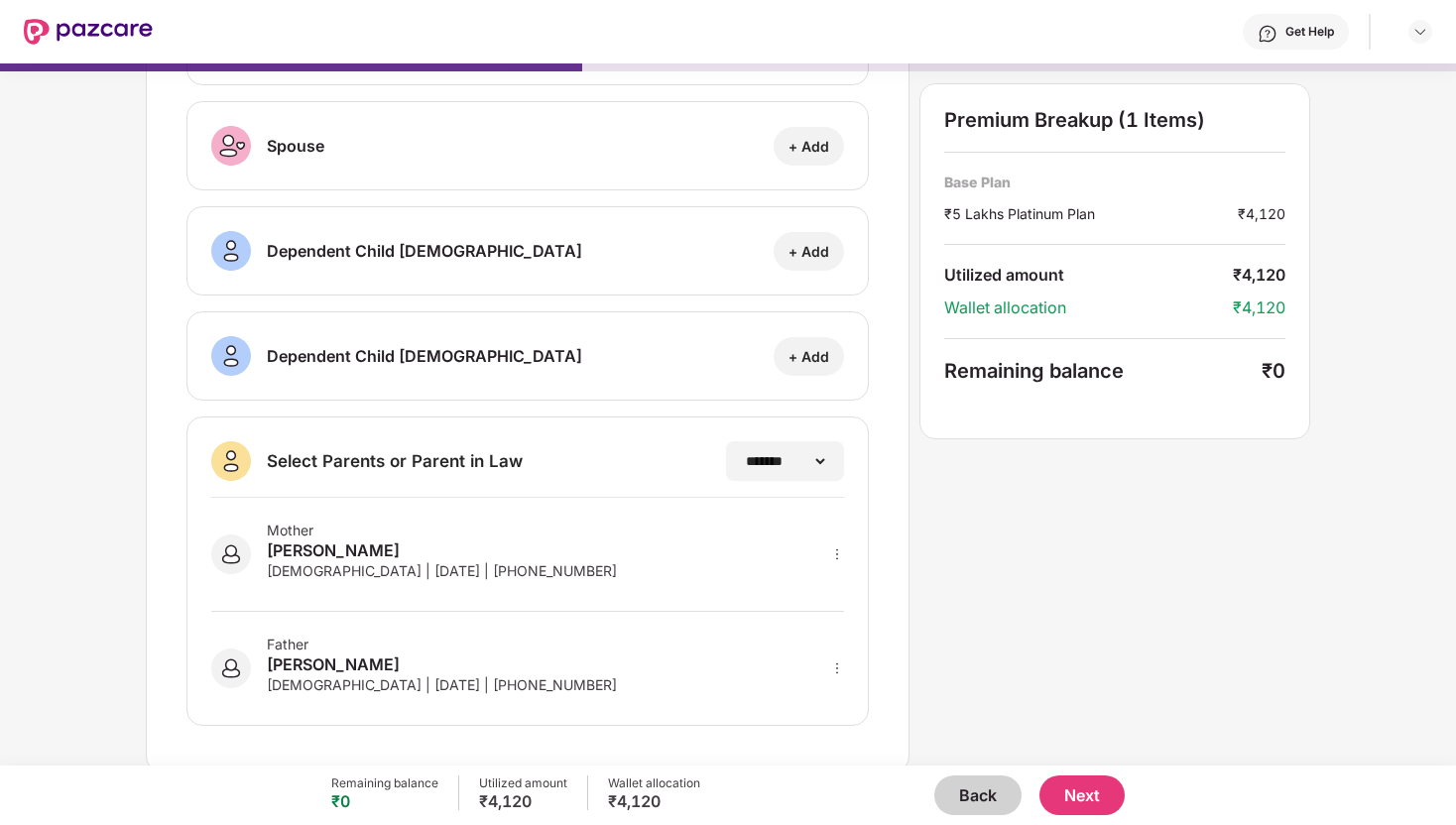 scroll, scrollTop: 205, scrollLeft: 0, axis: vertical 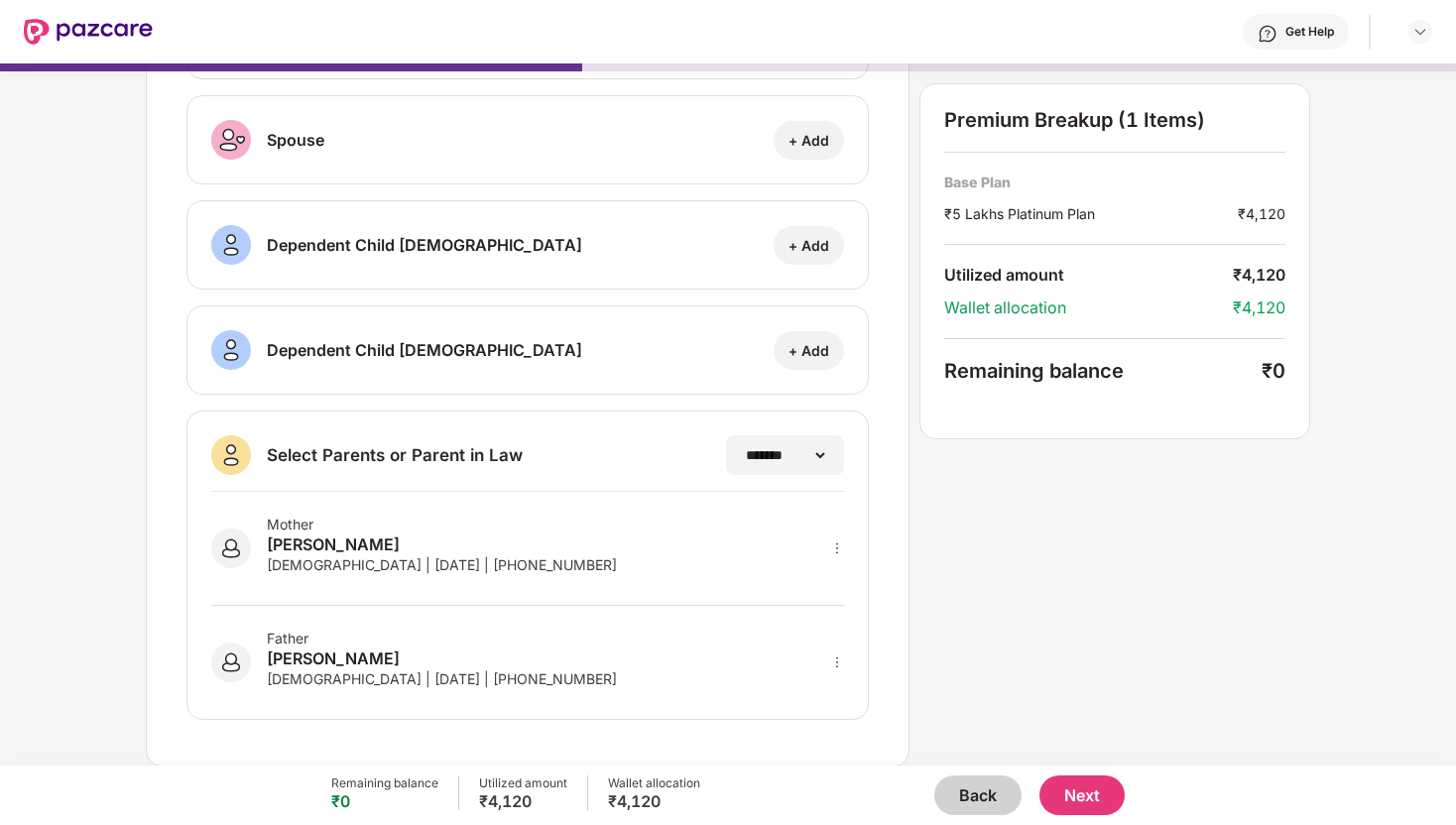 click on "Next" at bounding box center [1082, 795] 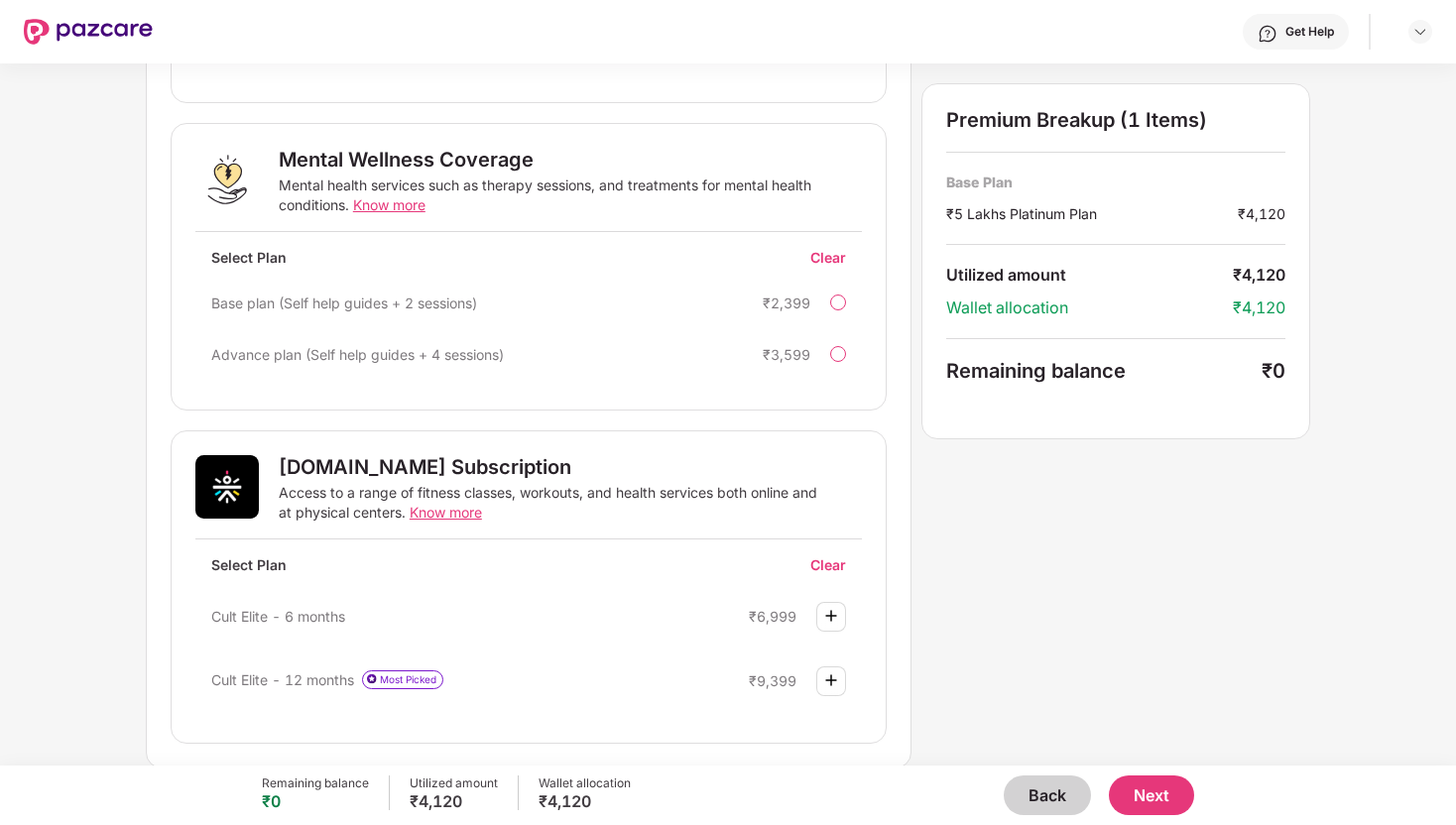 scroll, scrollTop: 794, scrollLeft: 0, axis: vertical 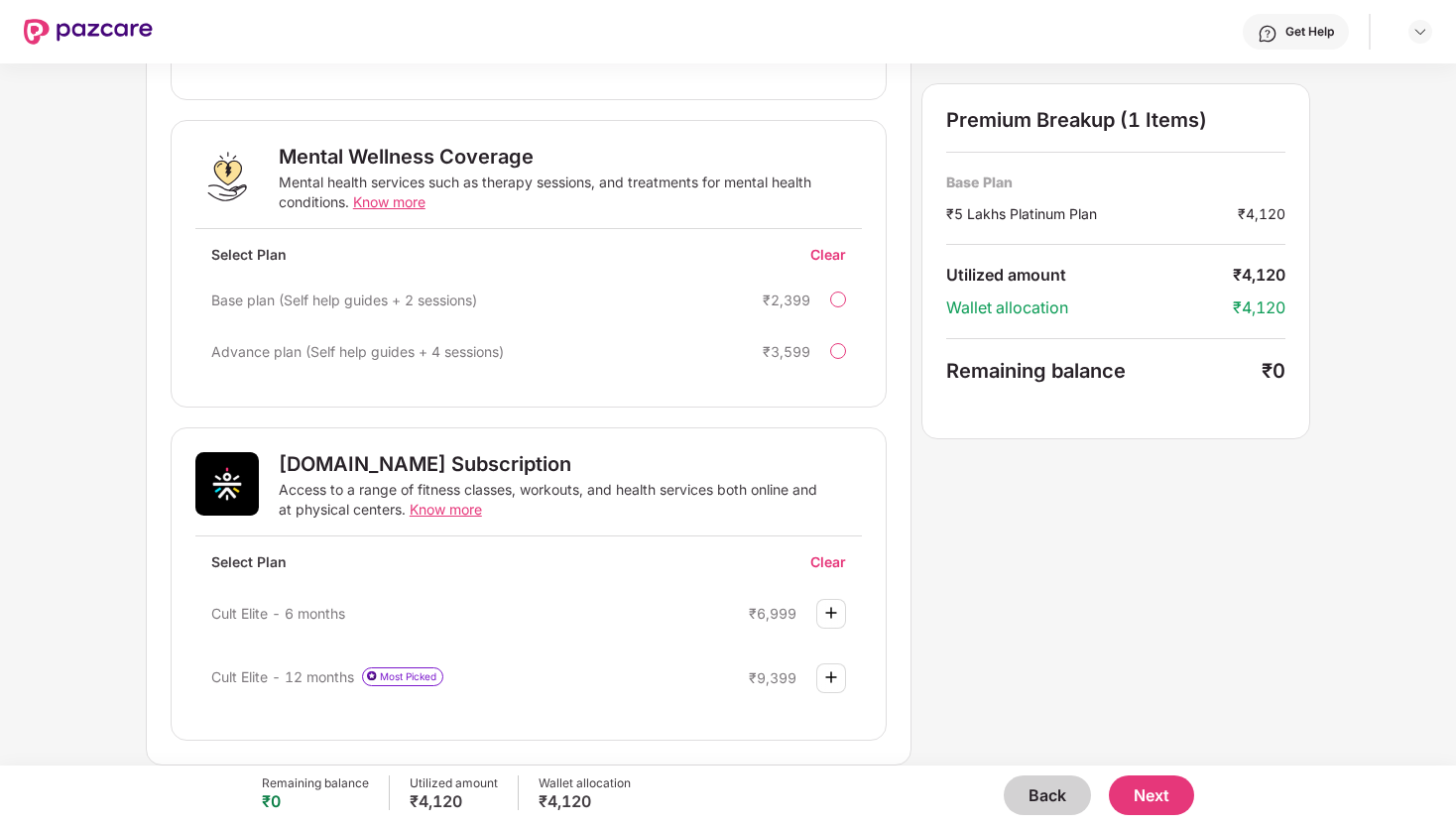 click at bounding box center [831, 677] 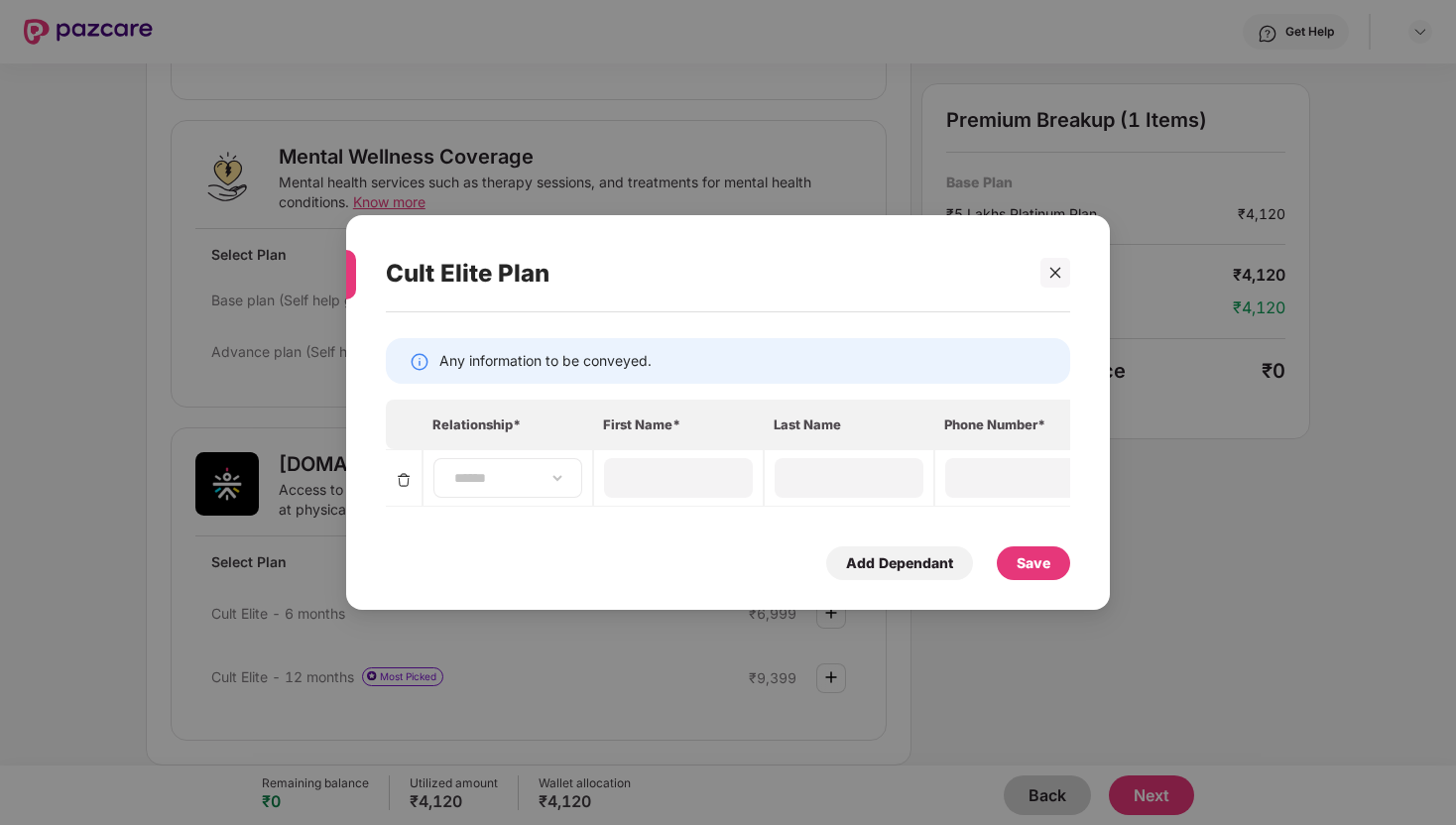 click on "**********" at bounding box center (508, 478) 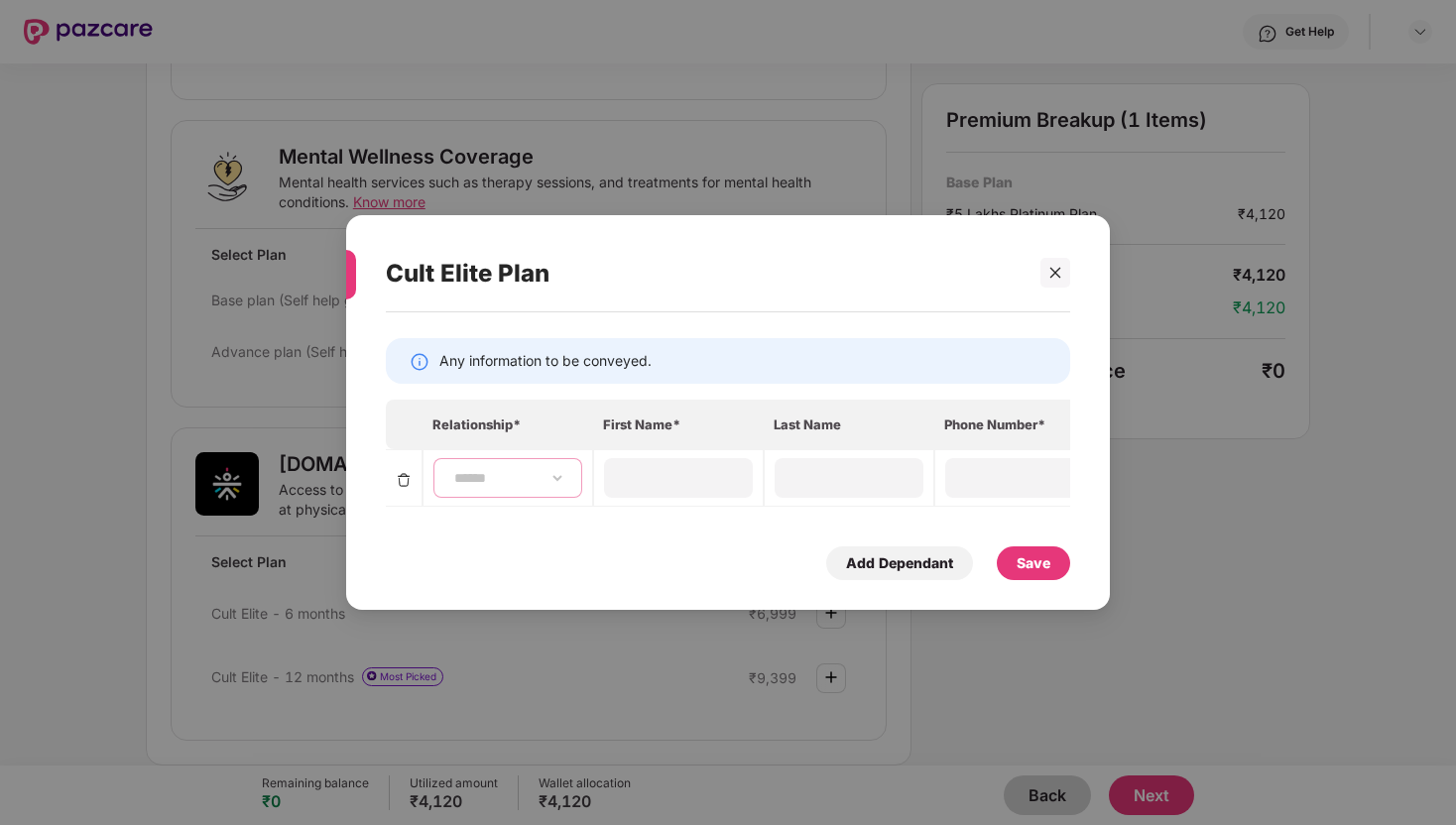 click on "**********" at bounding box center (508, 478) 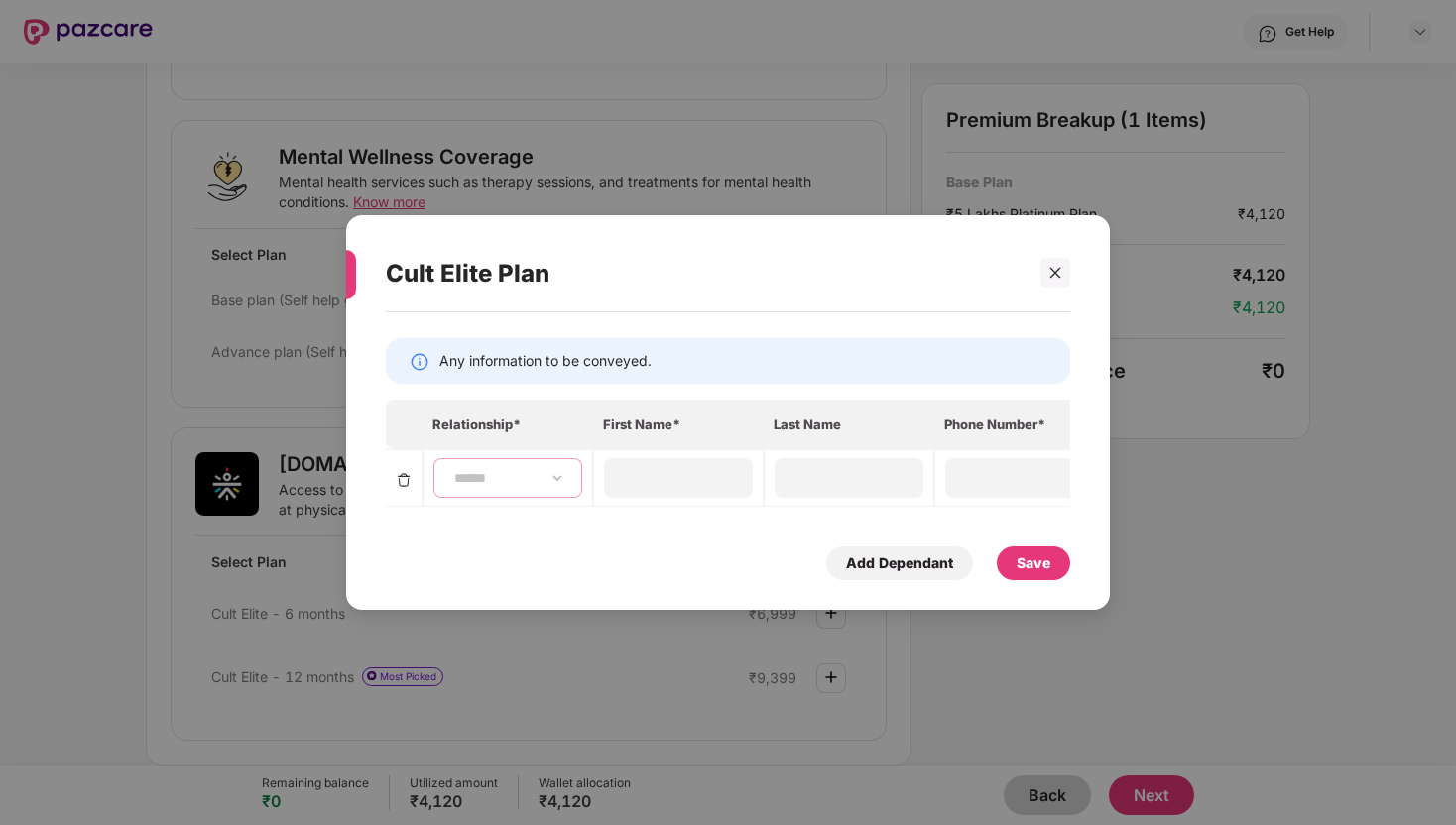 select on "****" 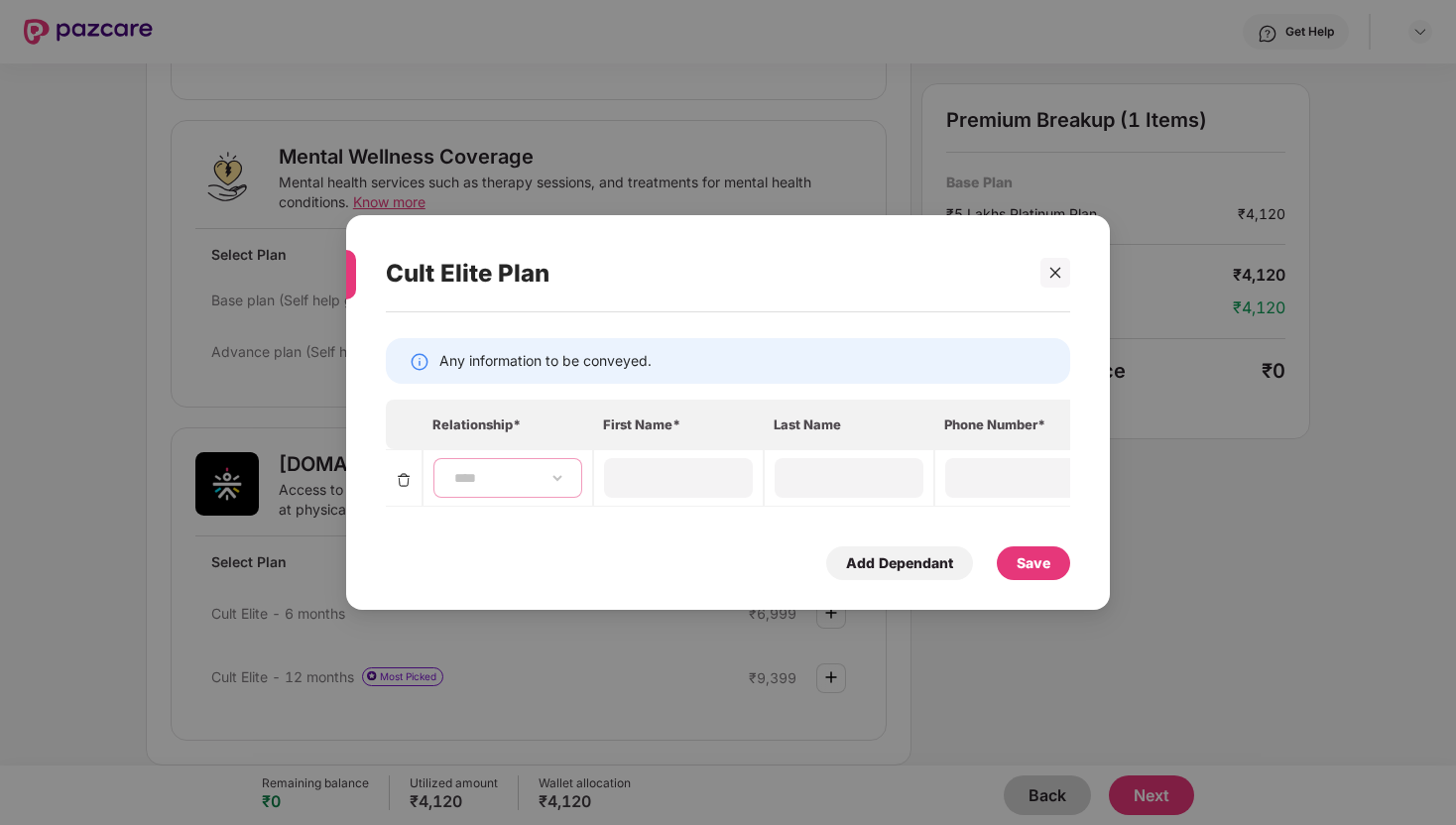 type on "*******" 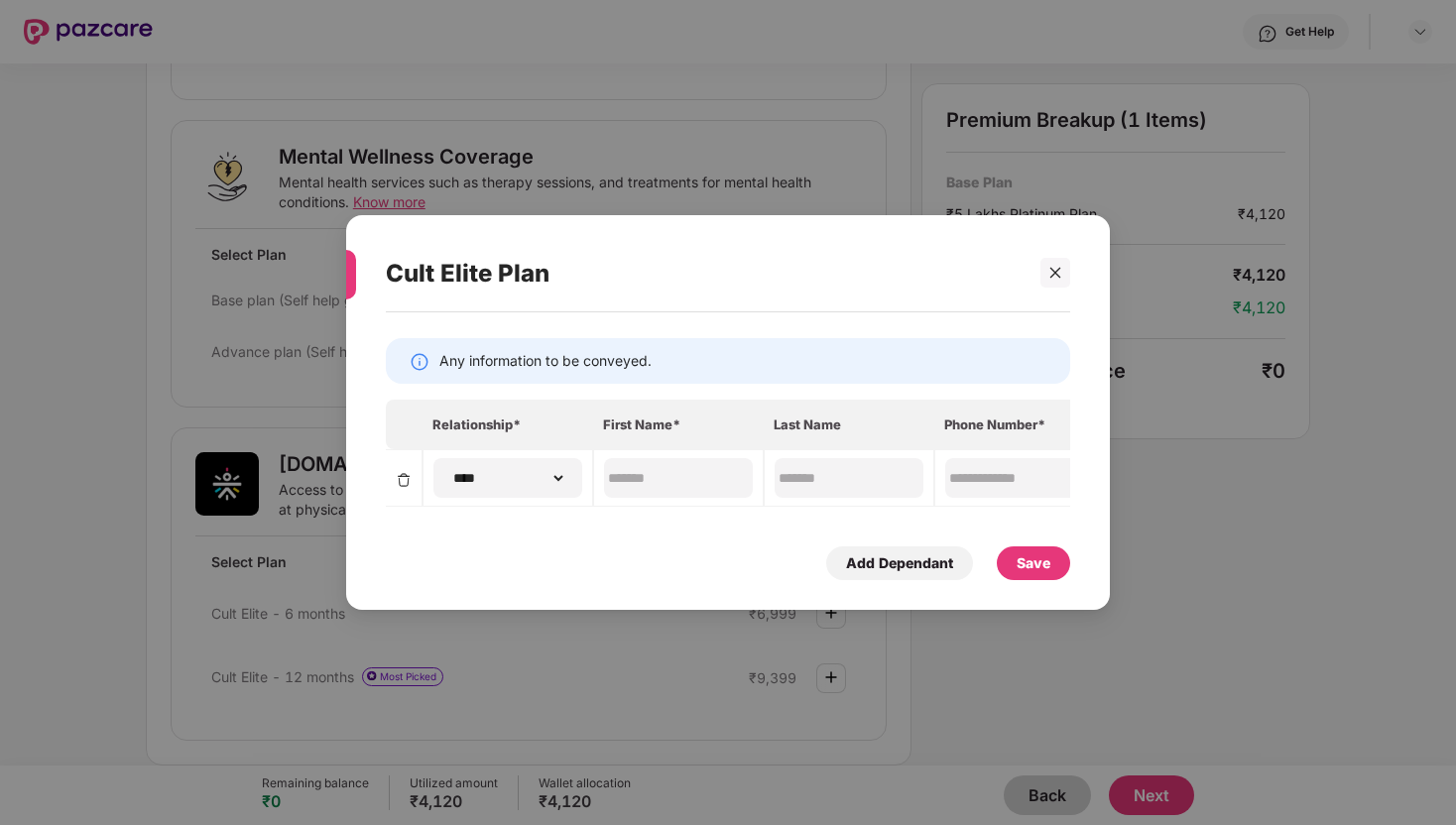 click on "*******" at bounding box center [678, 478] 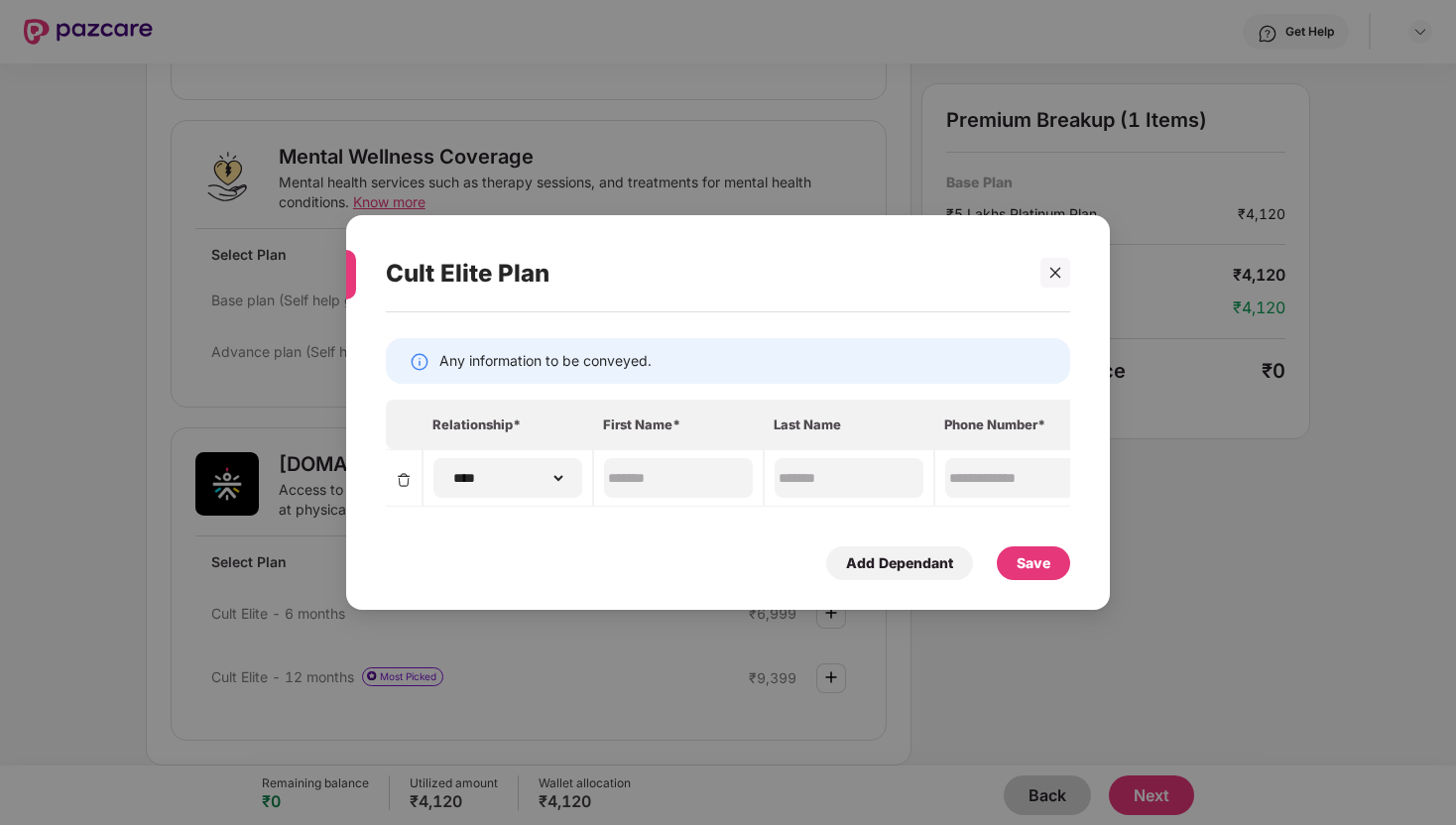 click on "Save" at bounding box center [1033, 563] 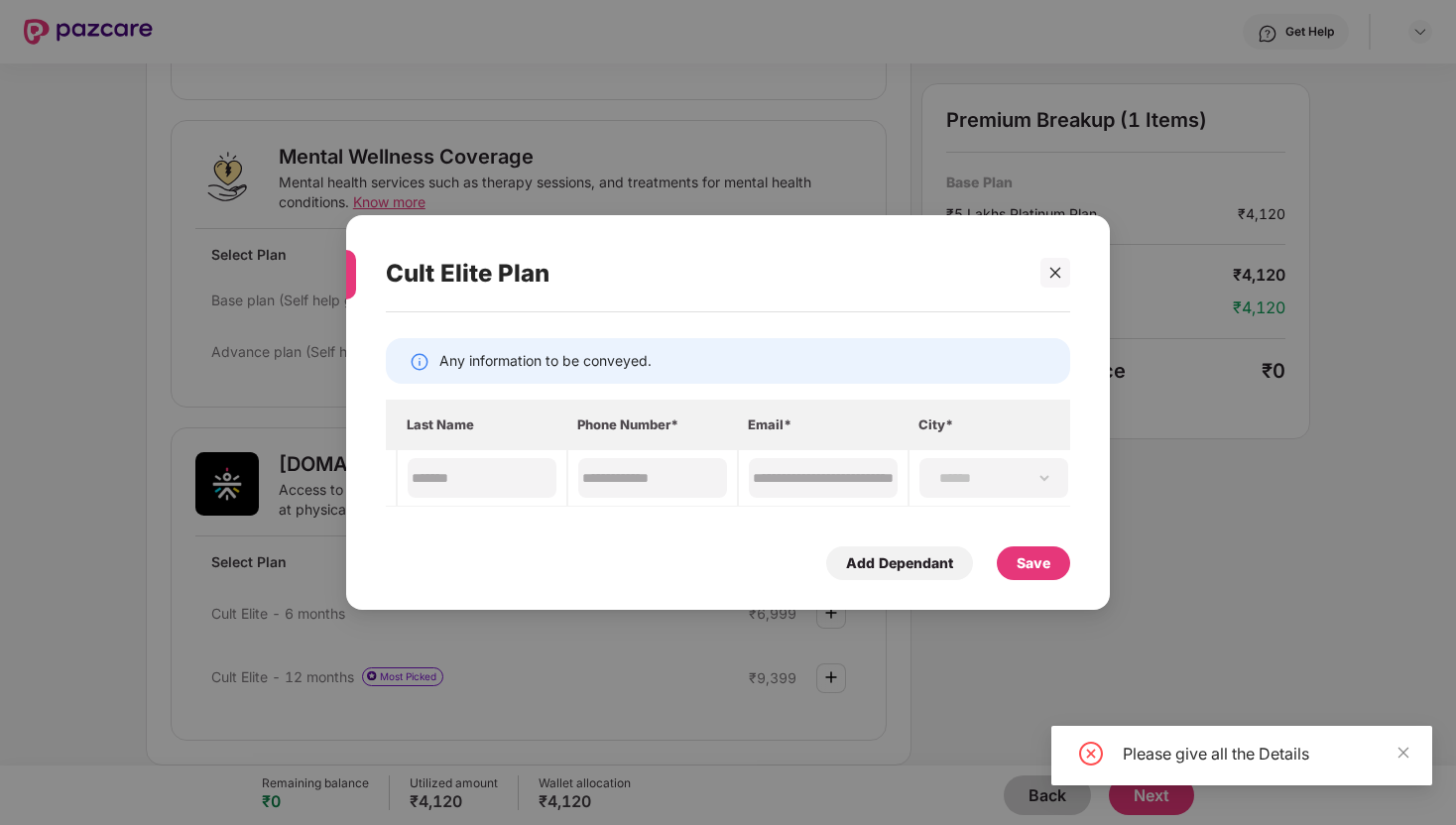 scroll, scrollTop: 0, scrollLeft: 369, axis: horizontal 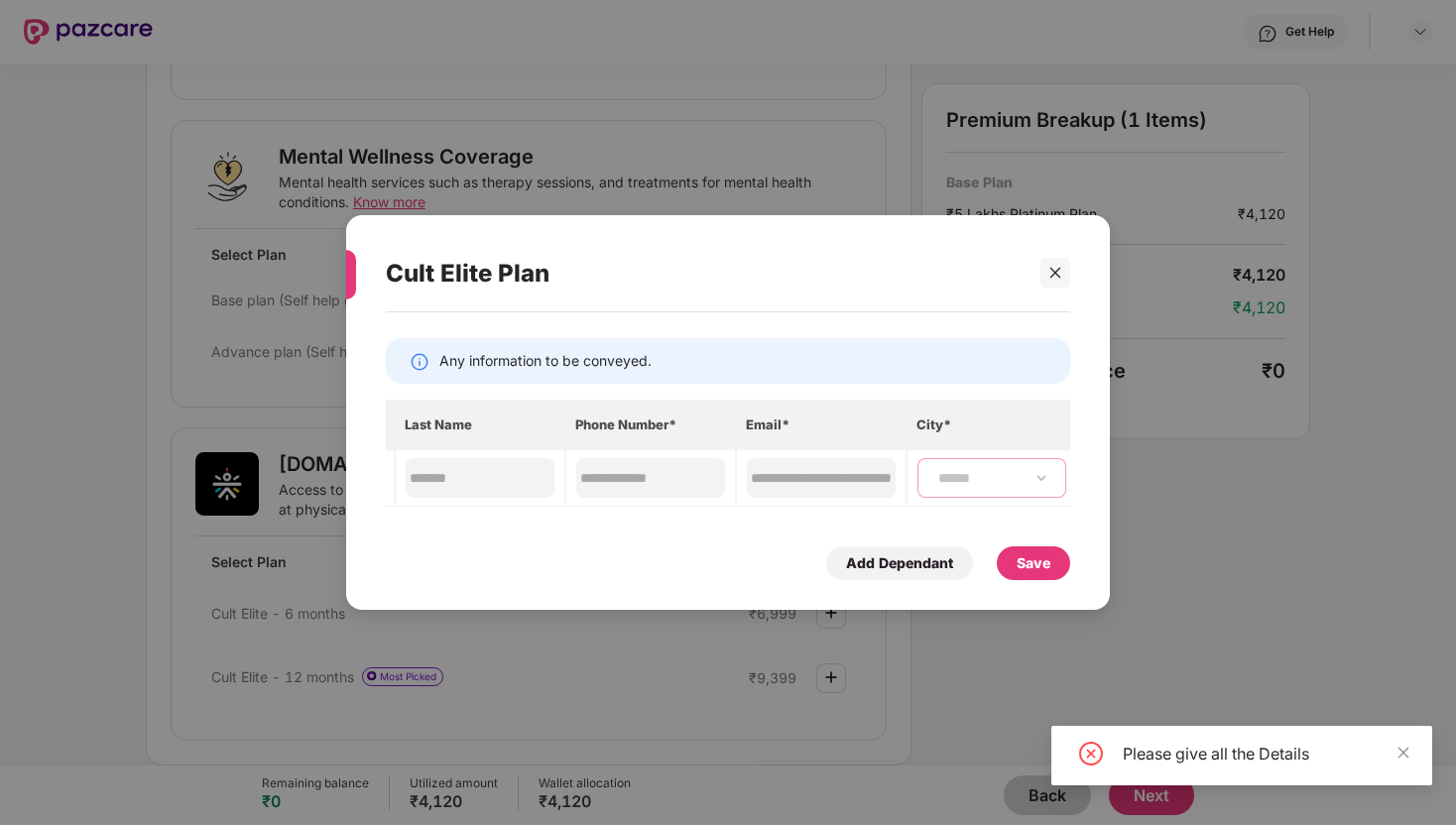 click on "**********" at bounding box center [992, 478] 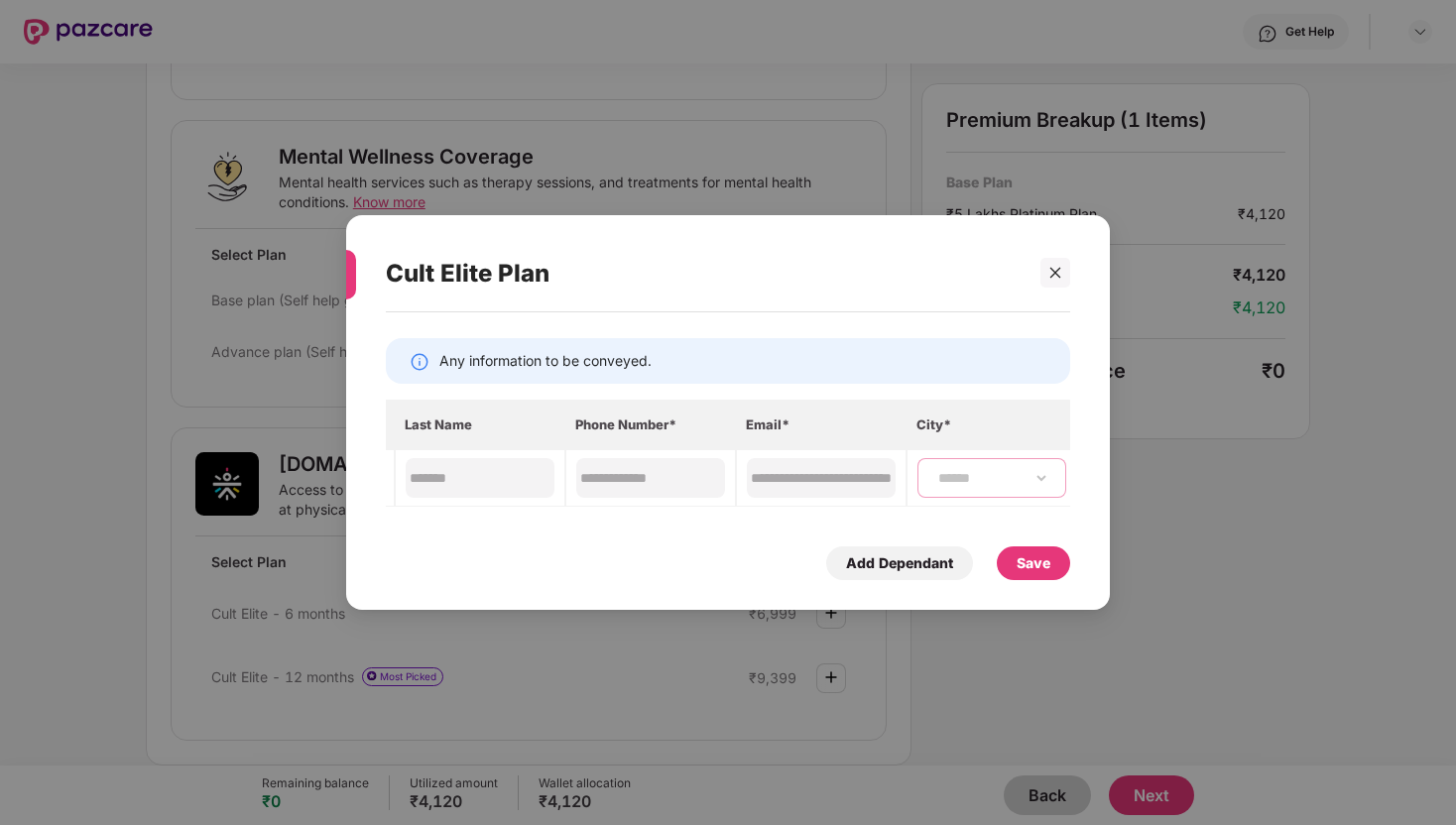 select on "*********" 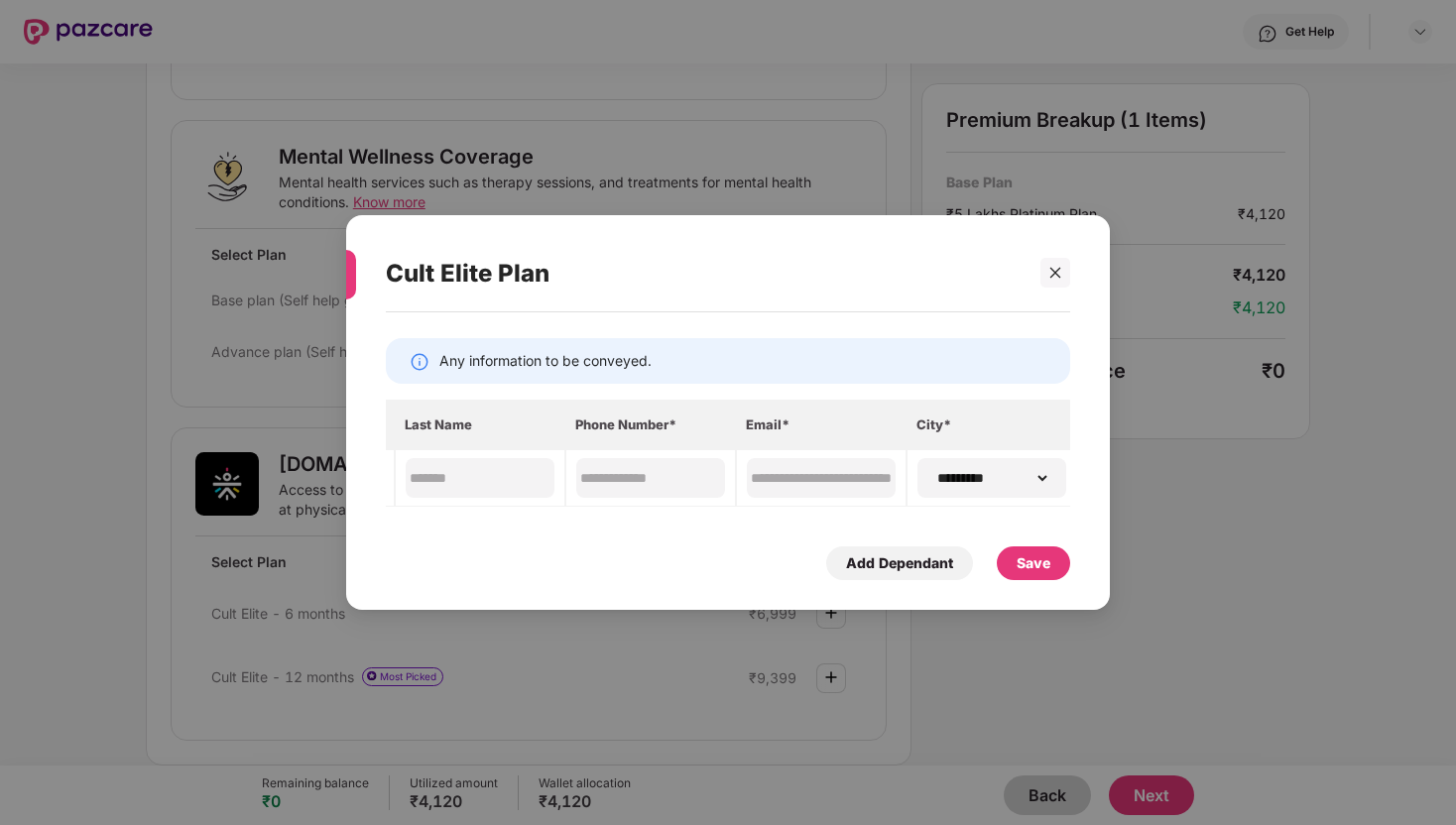 click on "Save" at bounding box center [1033, 563] 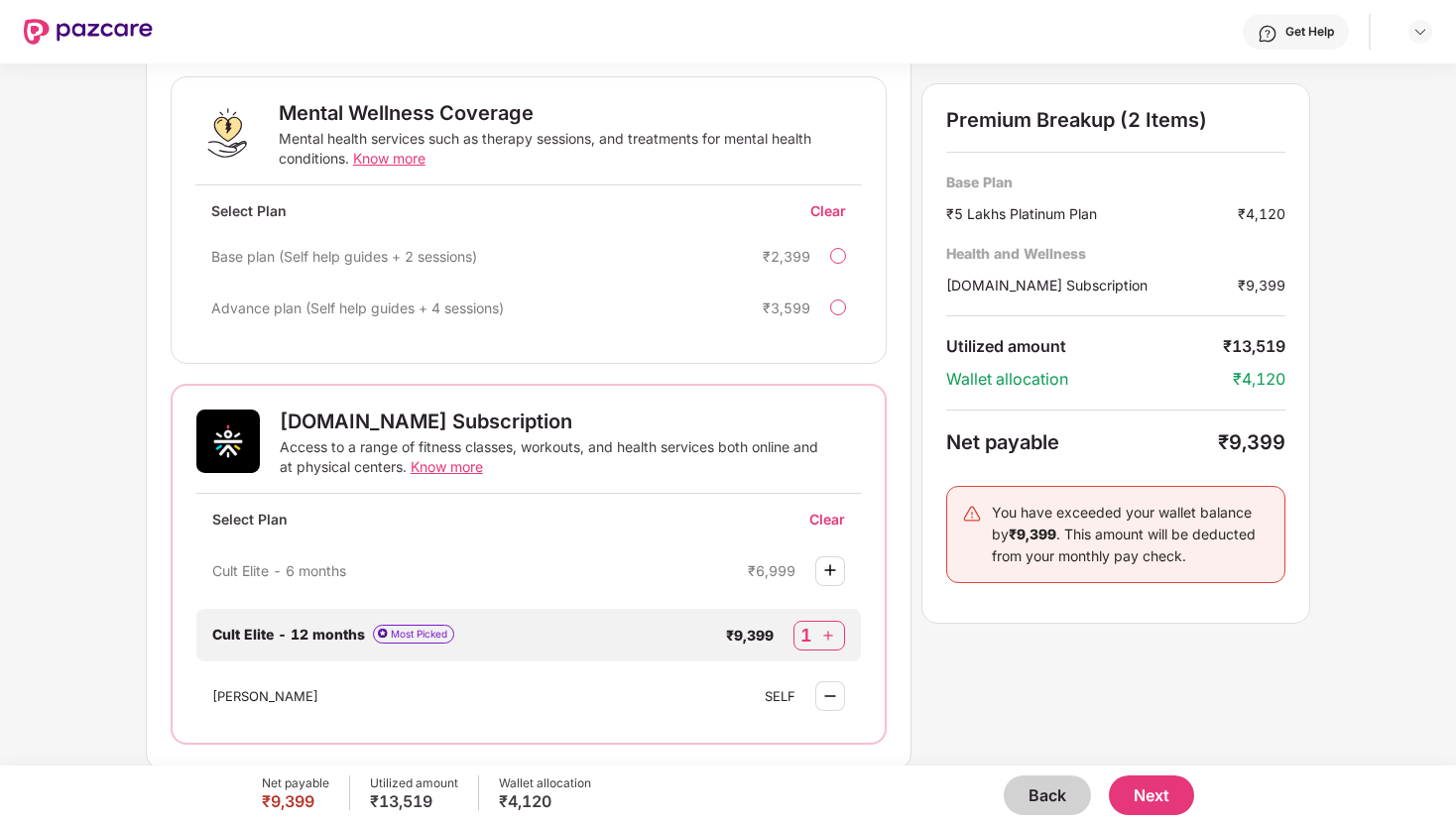 scroll, scrollTop: 842, scrollLeft: 0, axis: vertical 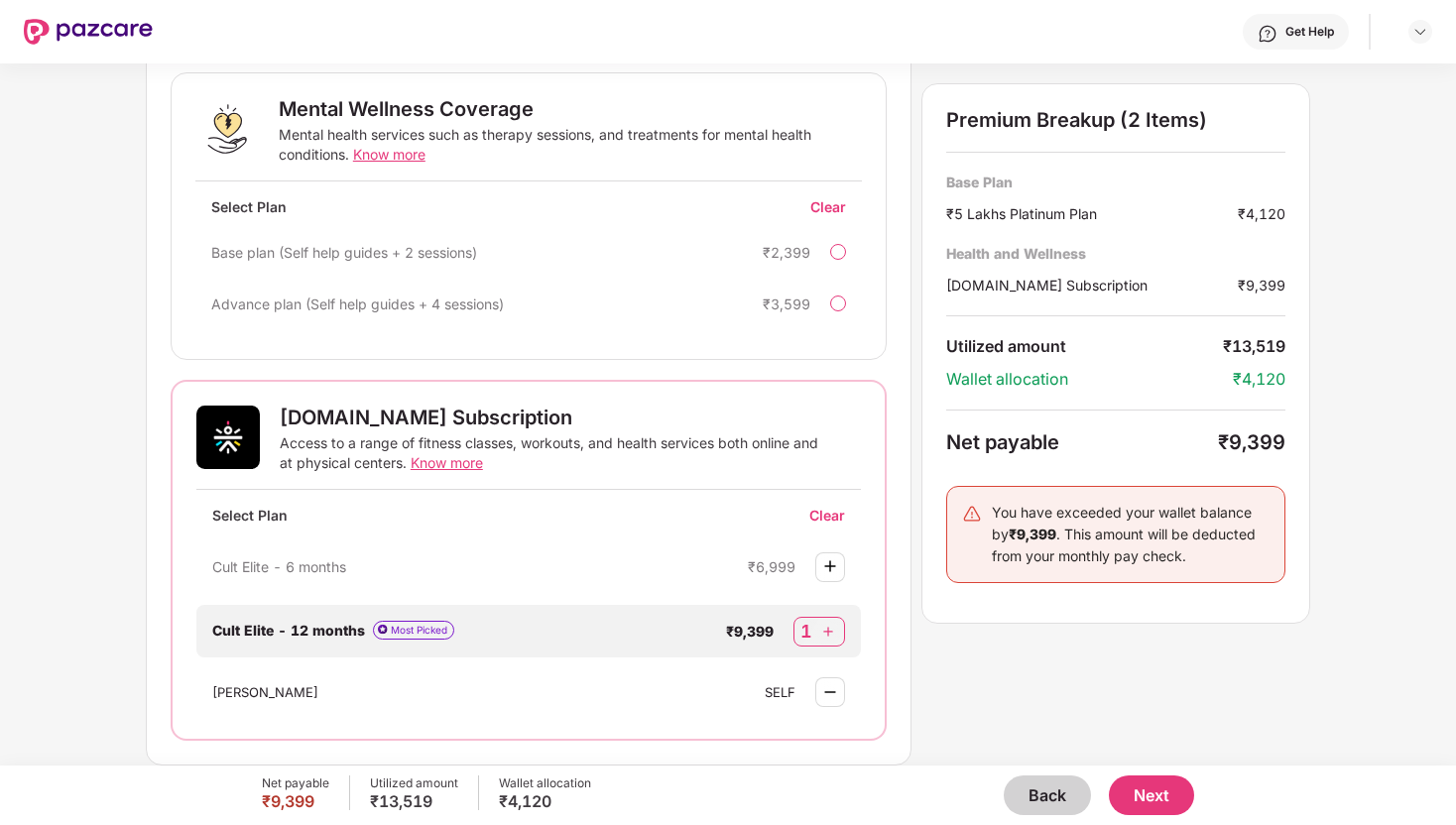 click on "Know more" at bounding box center [446, 462] 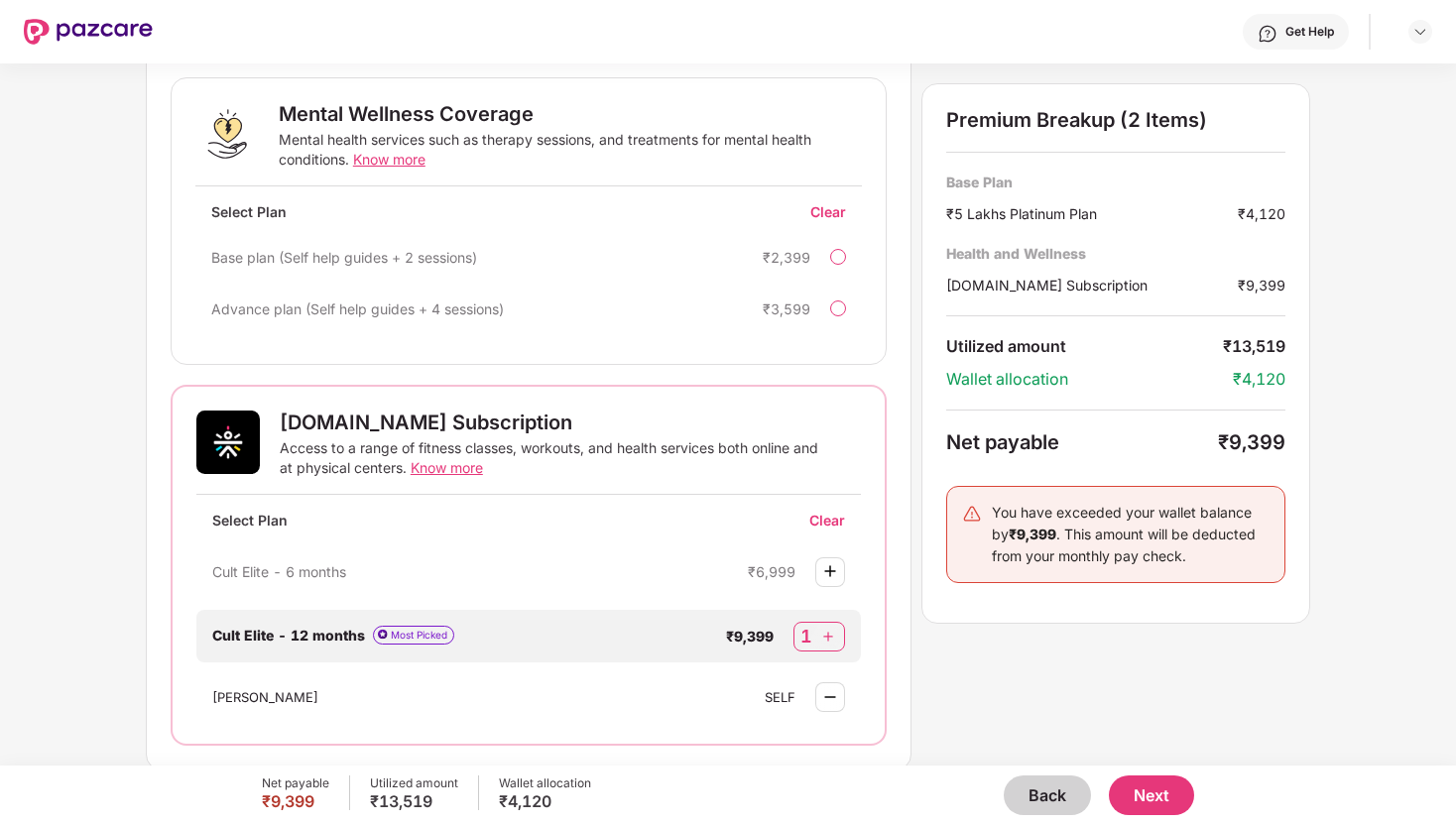 scroll, scrollTop: 842, scrollLeft: 0, axis: vertical 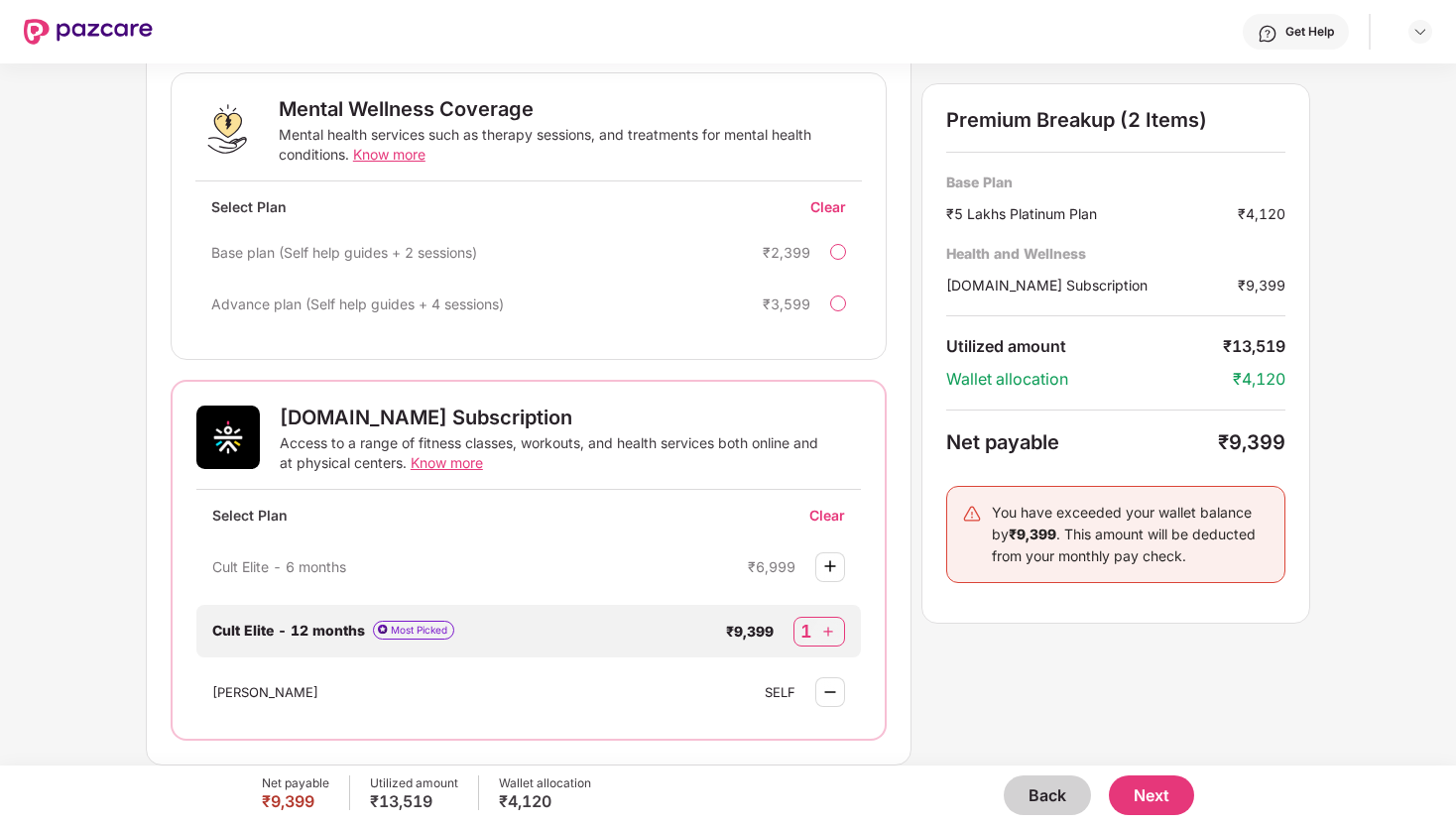 click at bounding box center [830, 566] 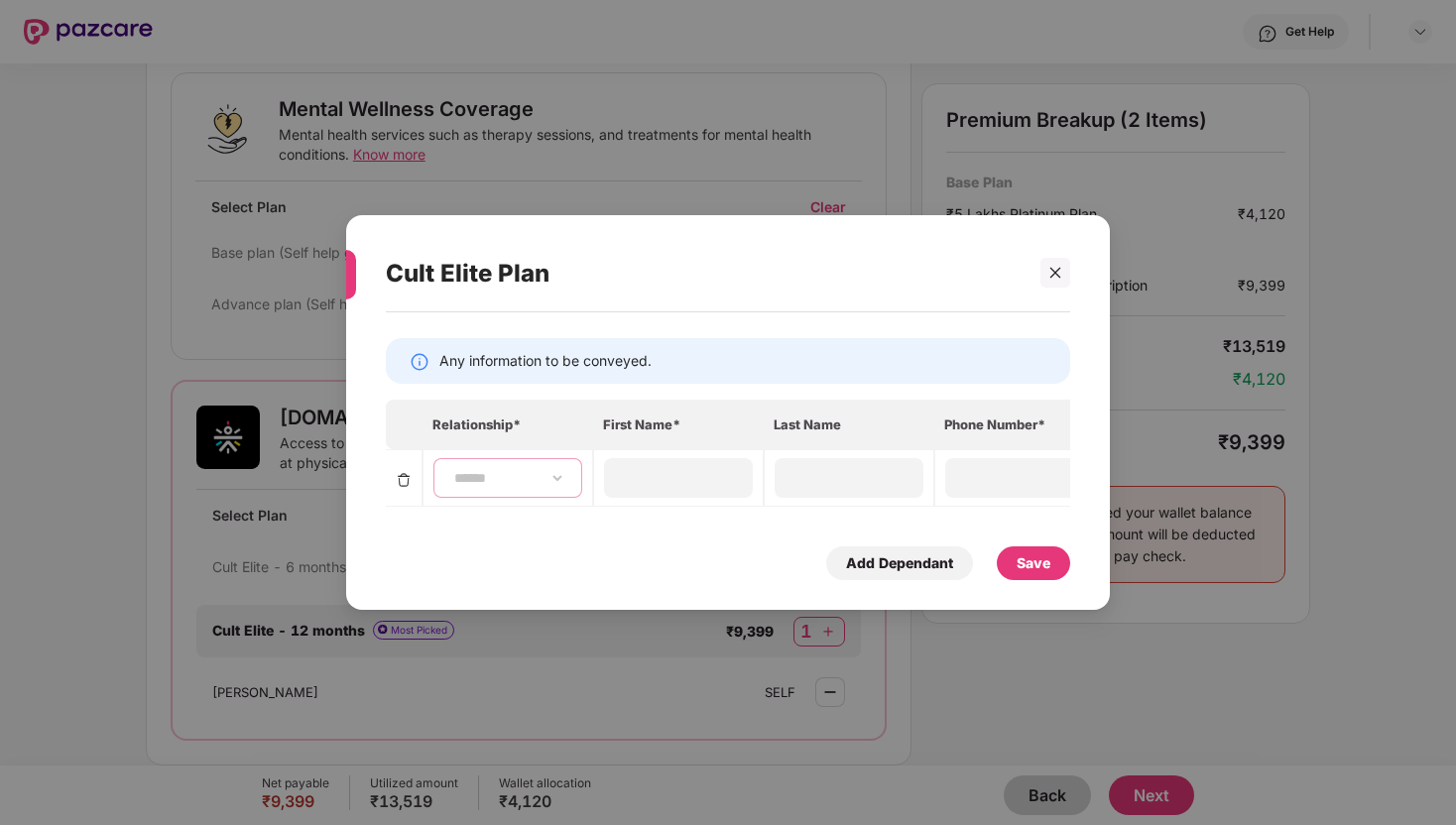 click on "**********" at bounding box center [508, 478] 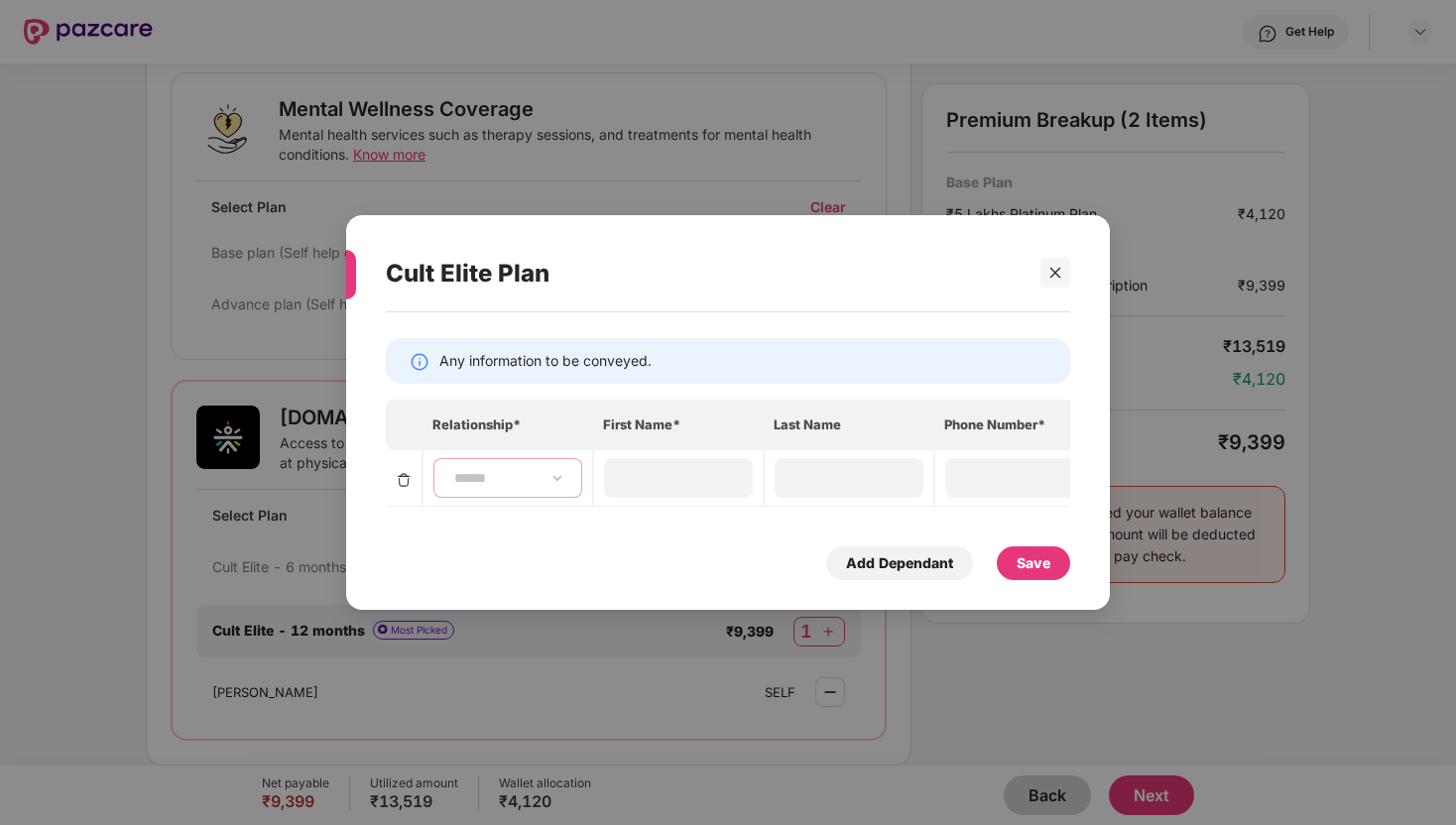 select on "****" 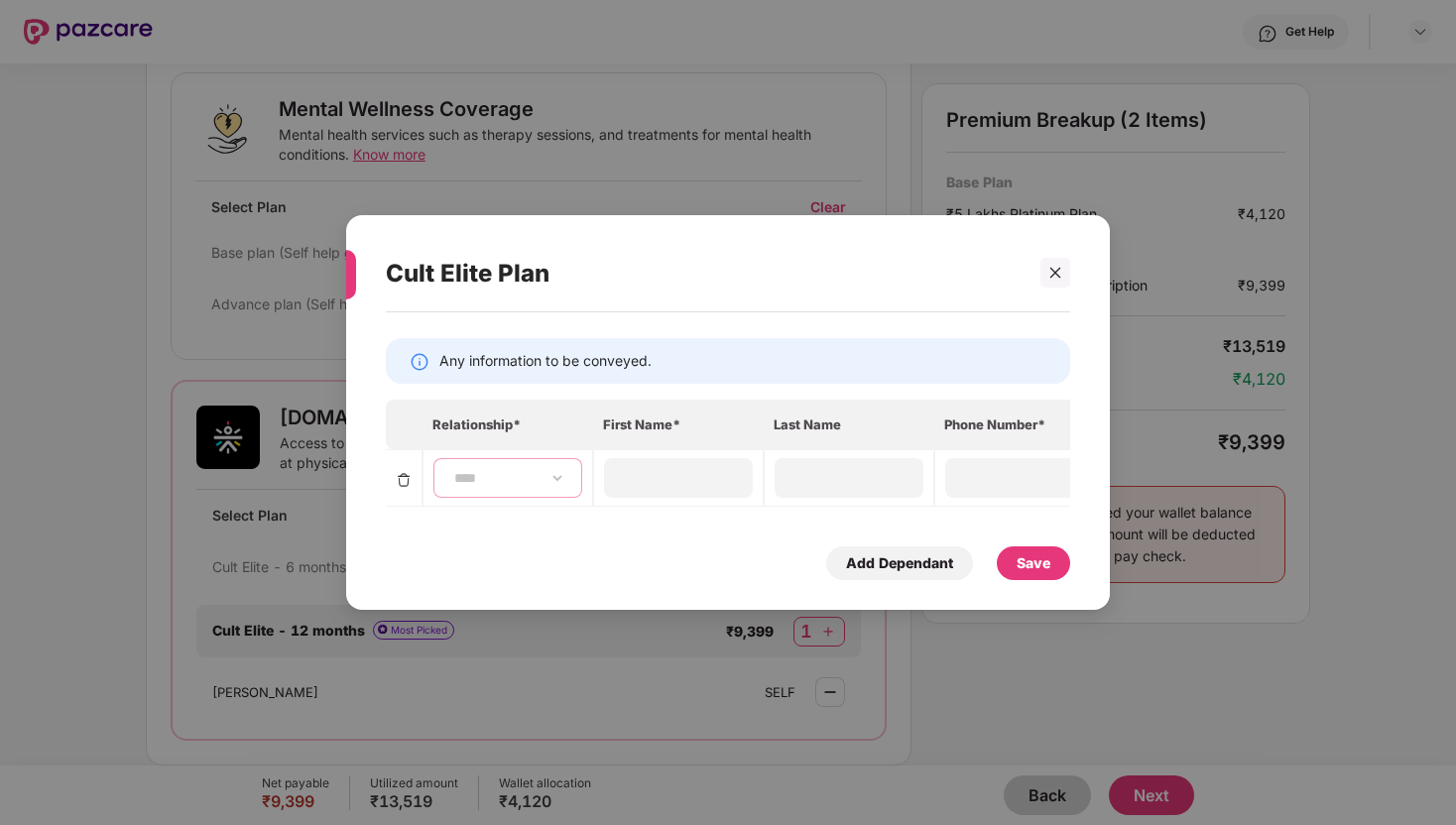 type on "*******" 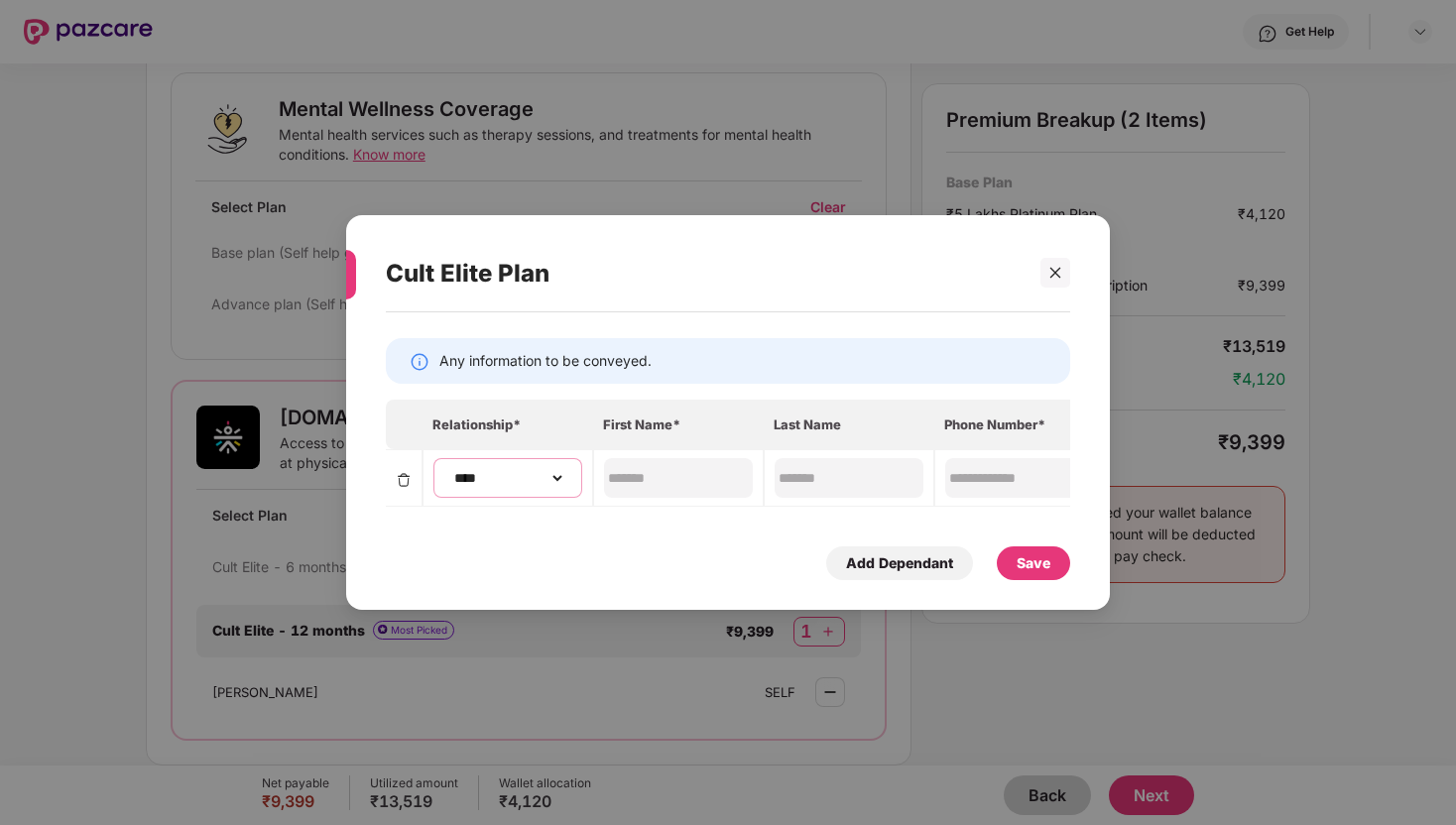 scroll, scrollTop: 0, scrollLeft: 369, axis: horizontal 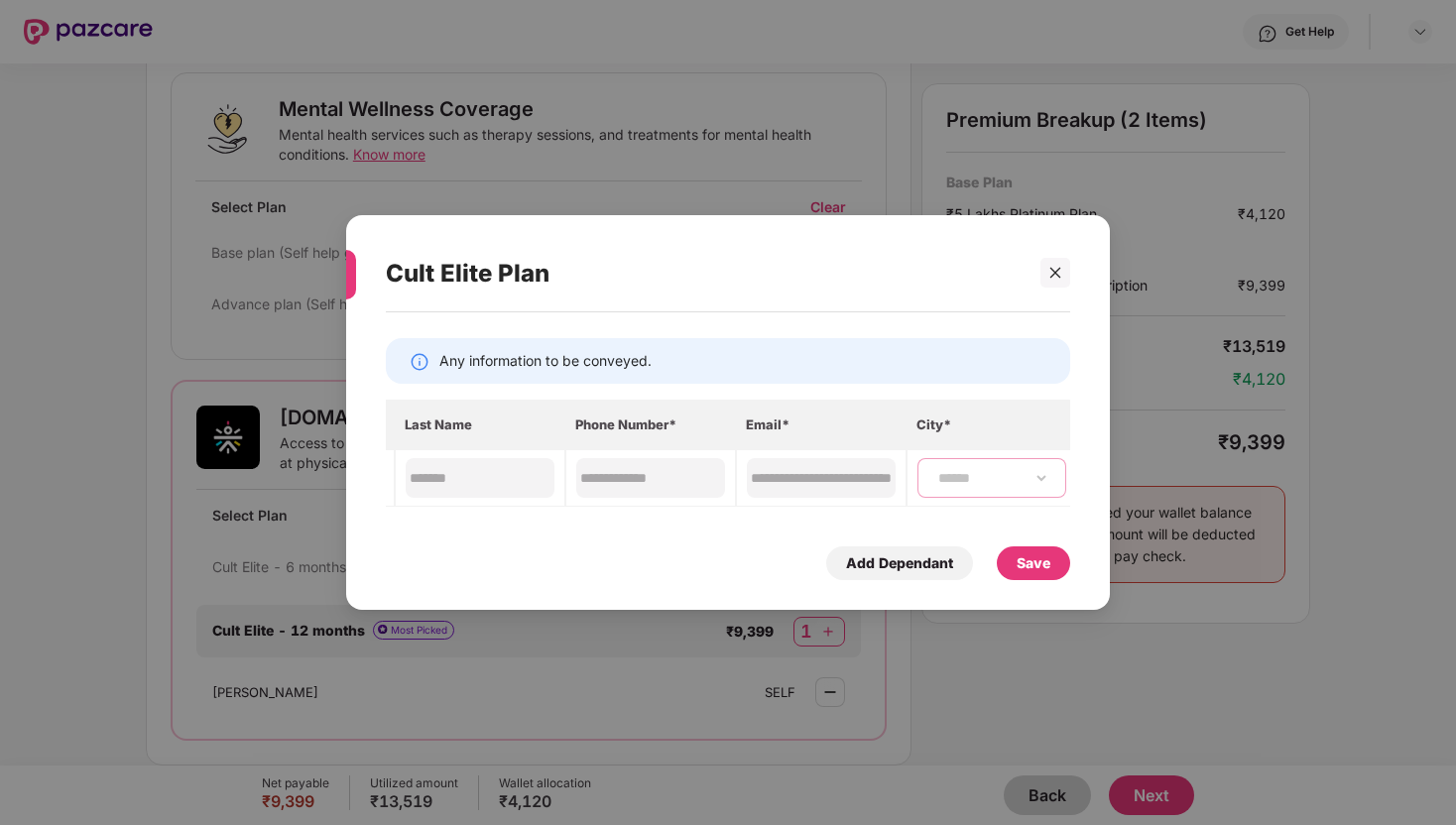 click on "**********" at bounding box center (992, 478) 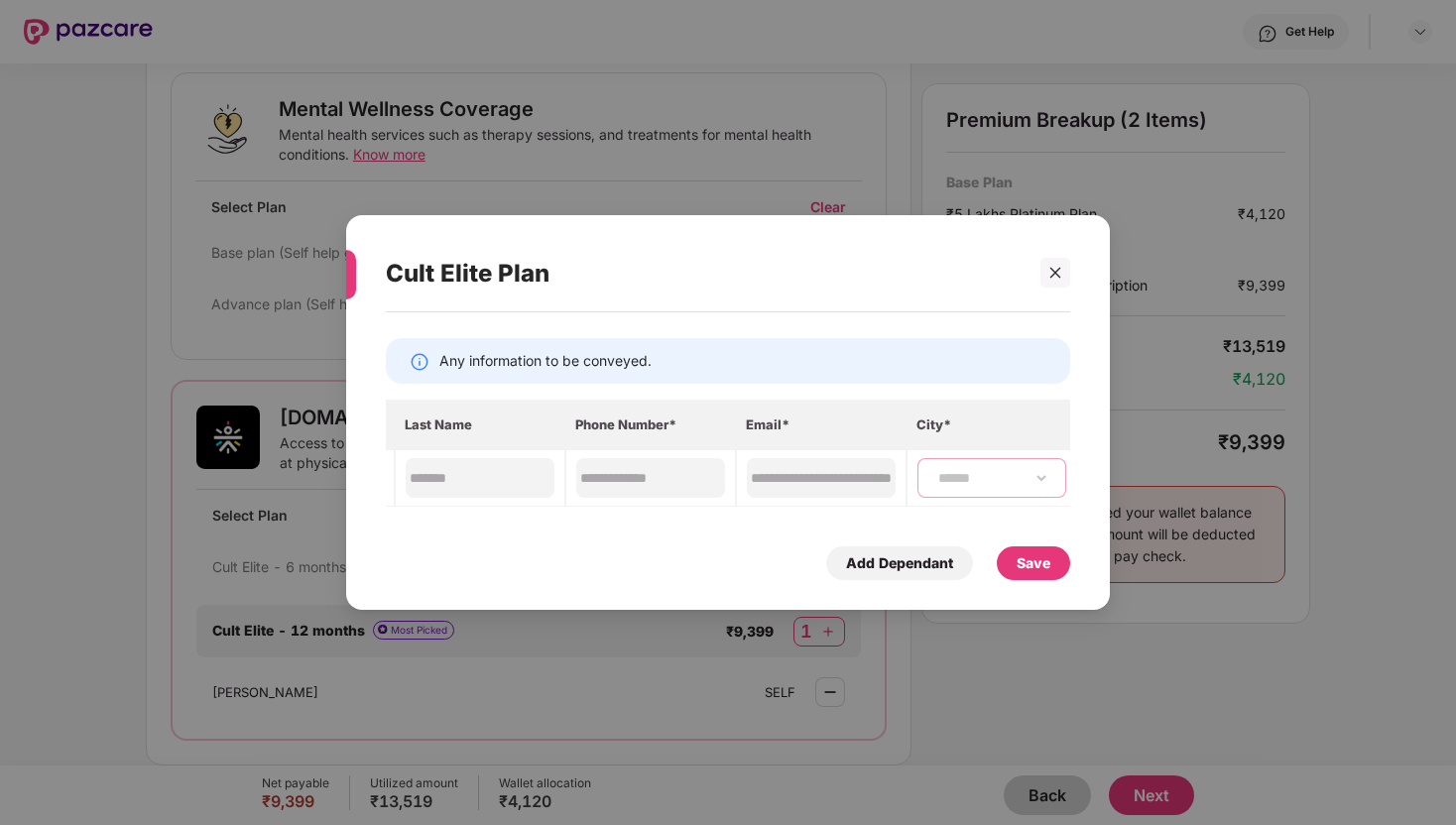 select on "*********" 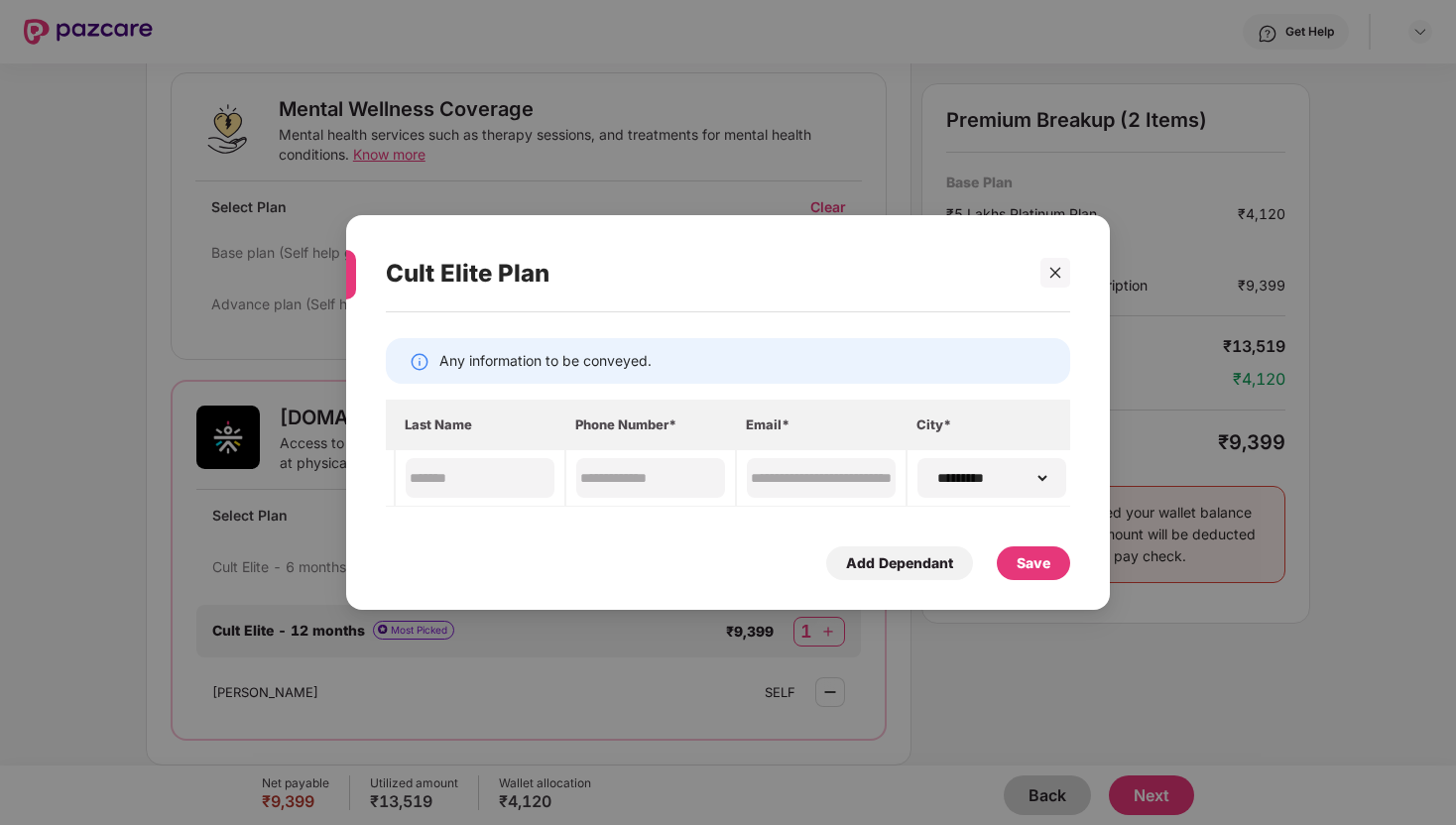 click on "Save" at bounding box center (1033, 563) 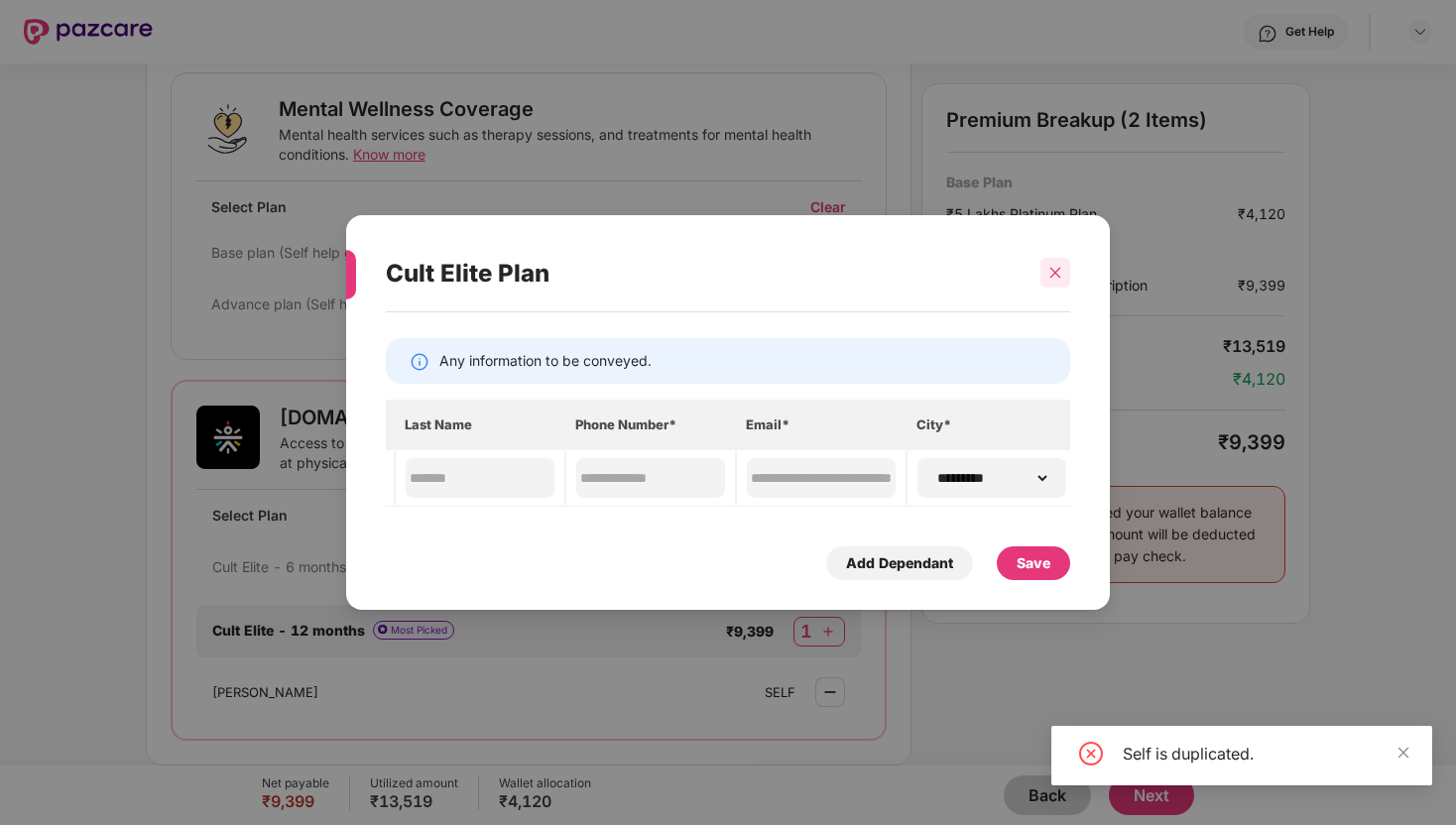 click 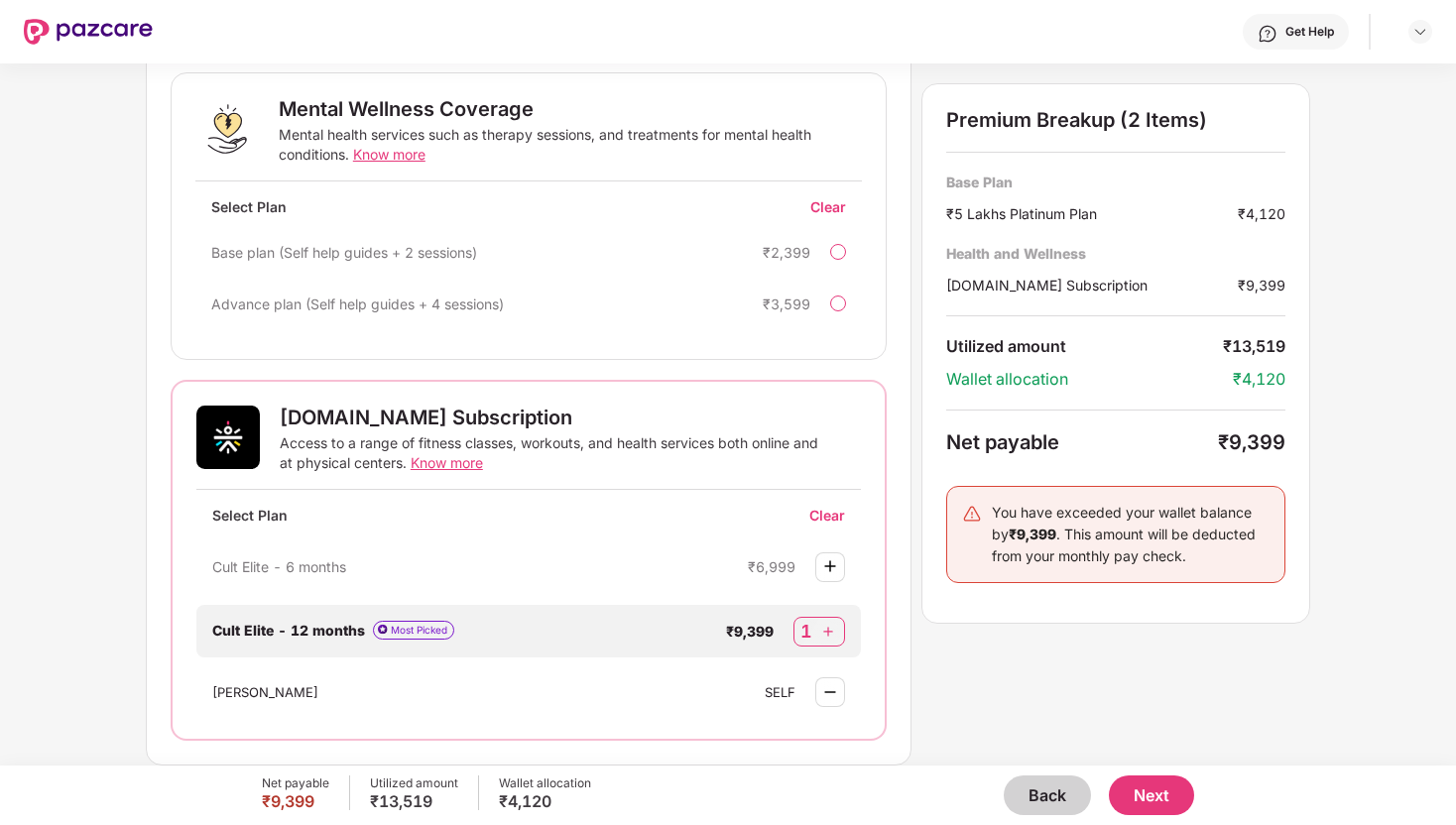 click at bounding box center [828, 632] 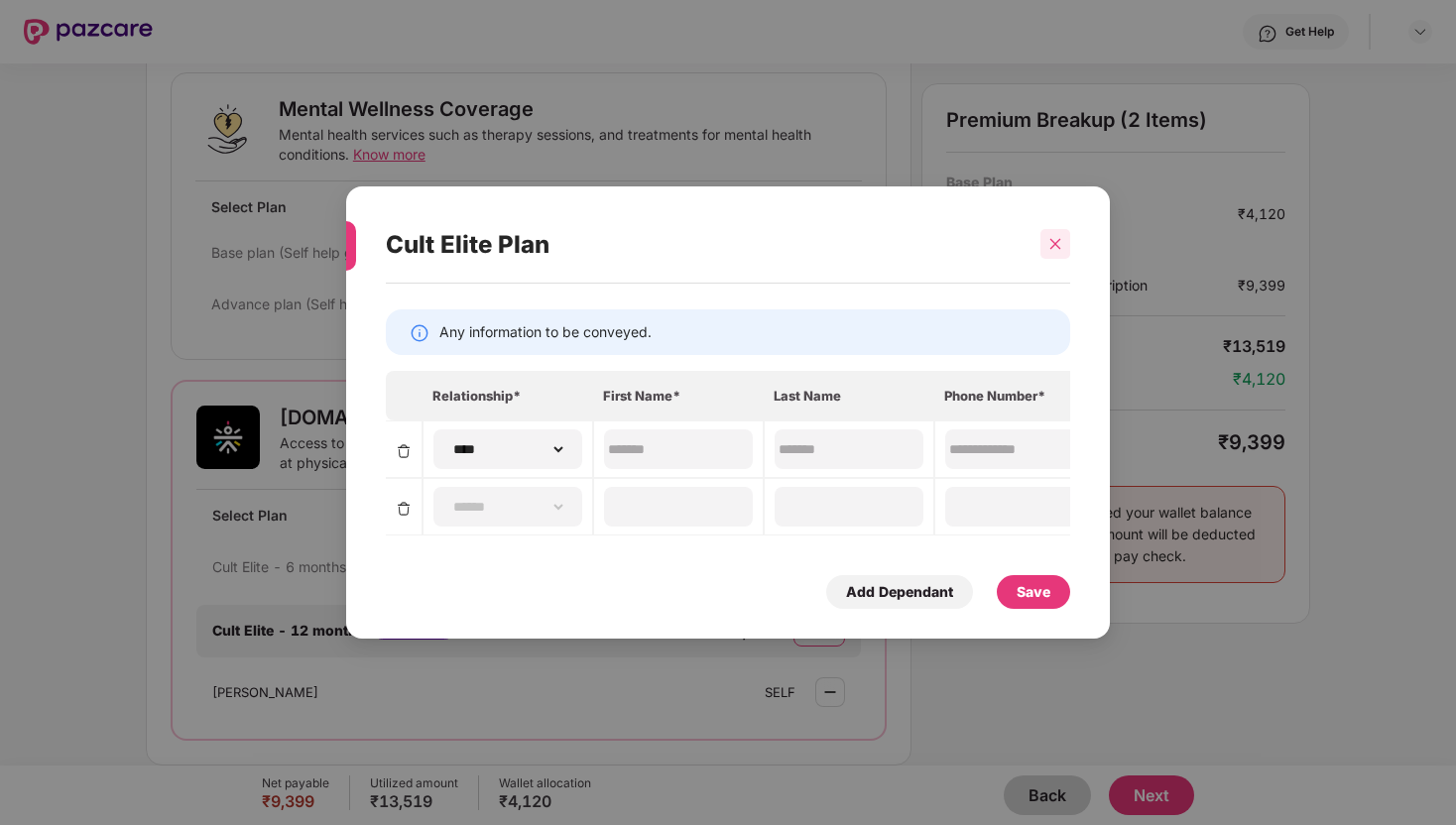 click at bounding box center (1055, 244) 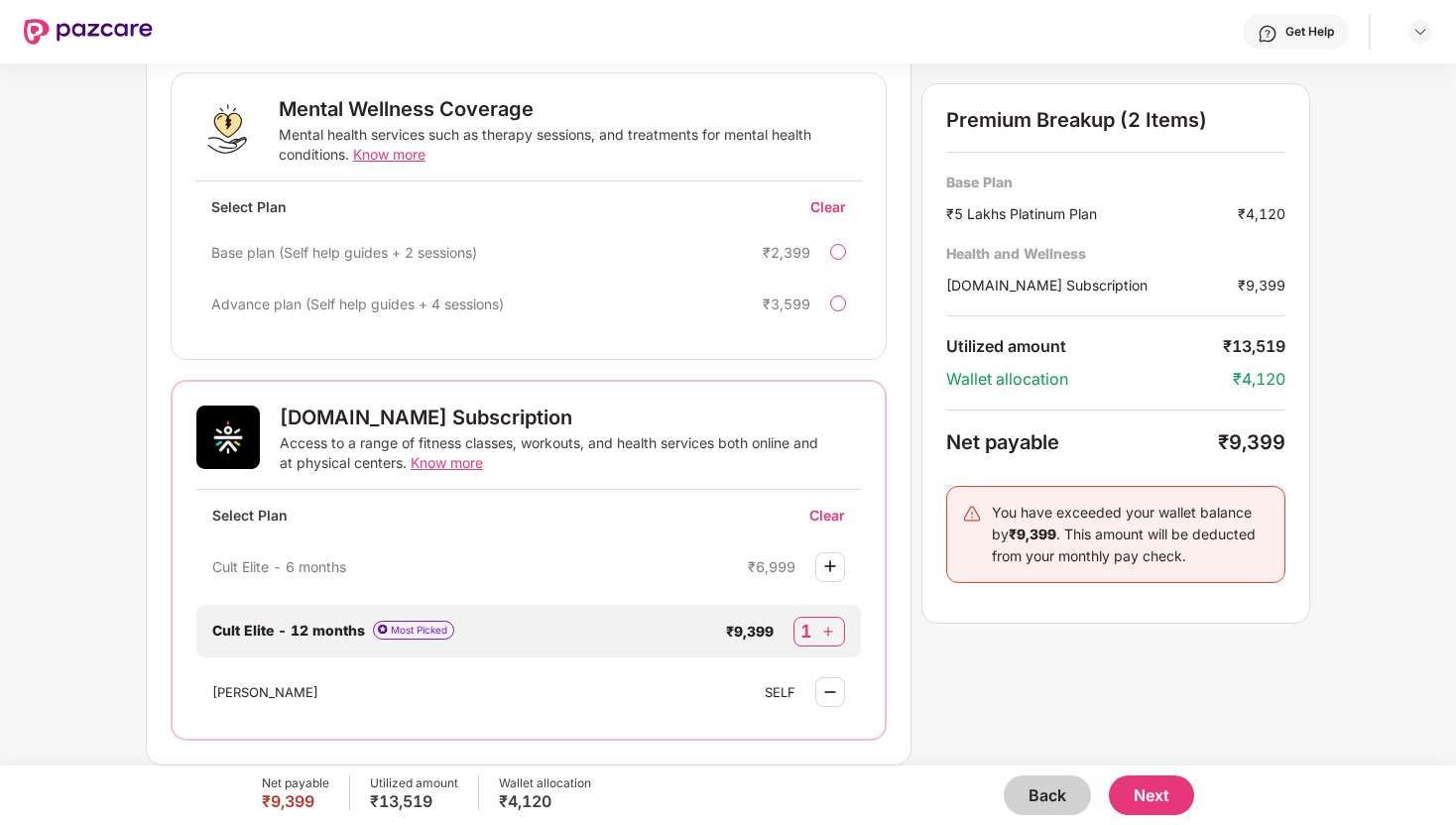 click on "₹9,399" at bounding box center [750, 631] 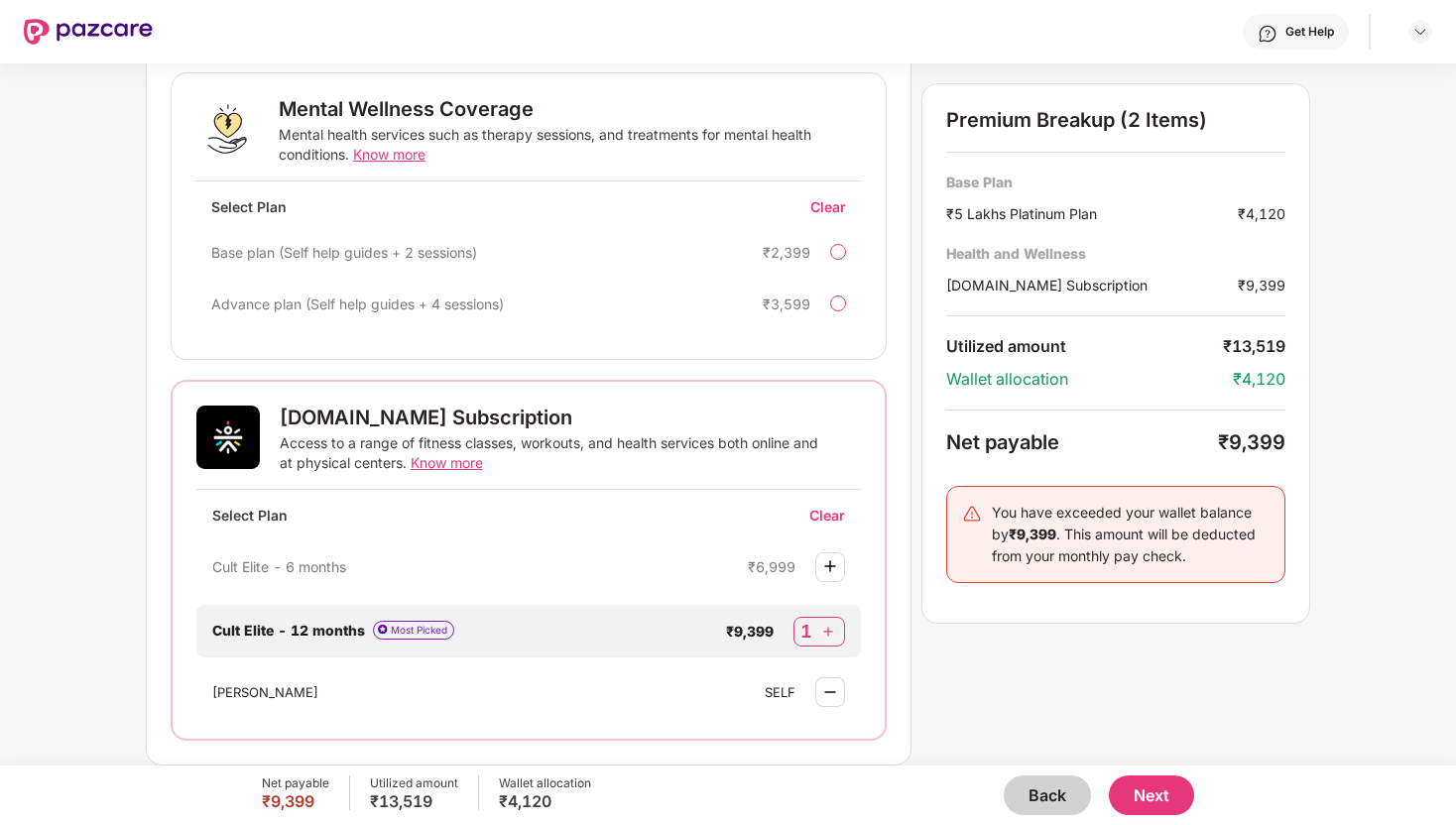 click at bounding box center [828, 632] 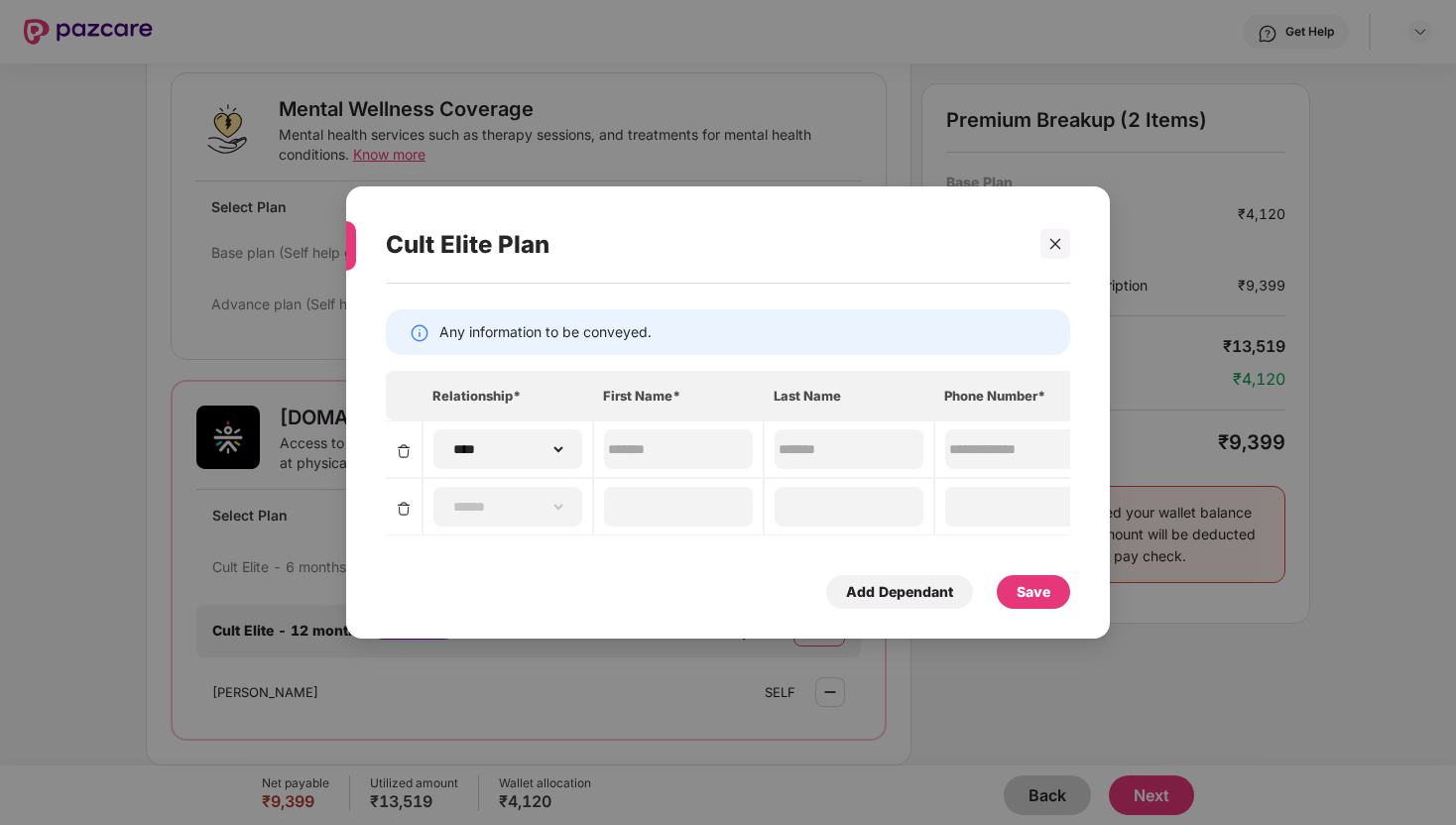 click at bounding box center [404, 451] 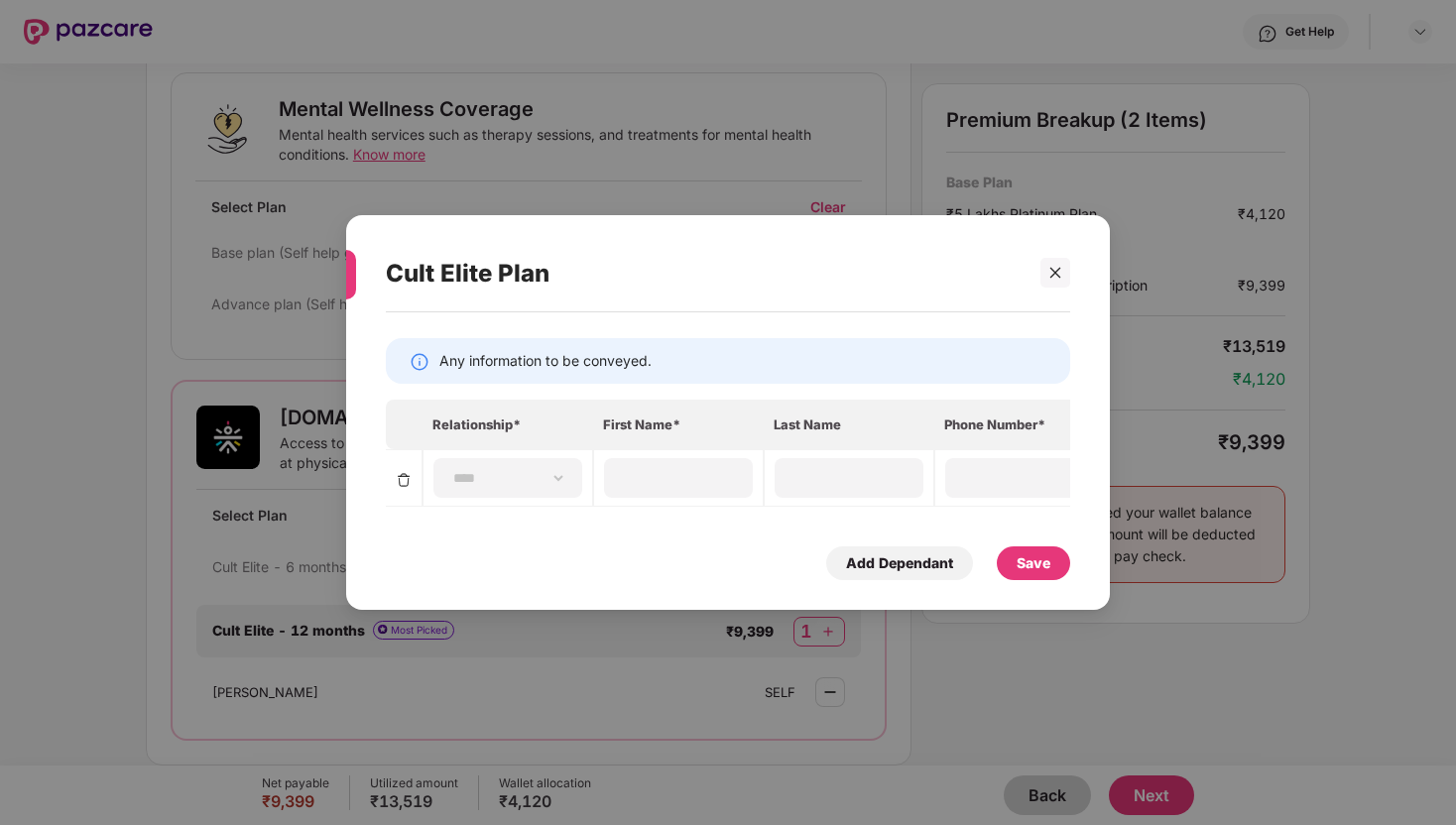 click on "Save" at bounding box center [1033, 563] 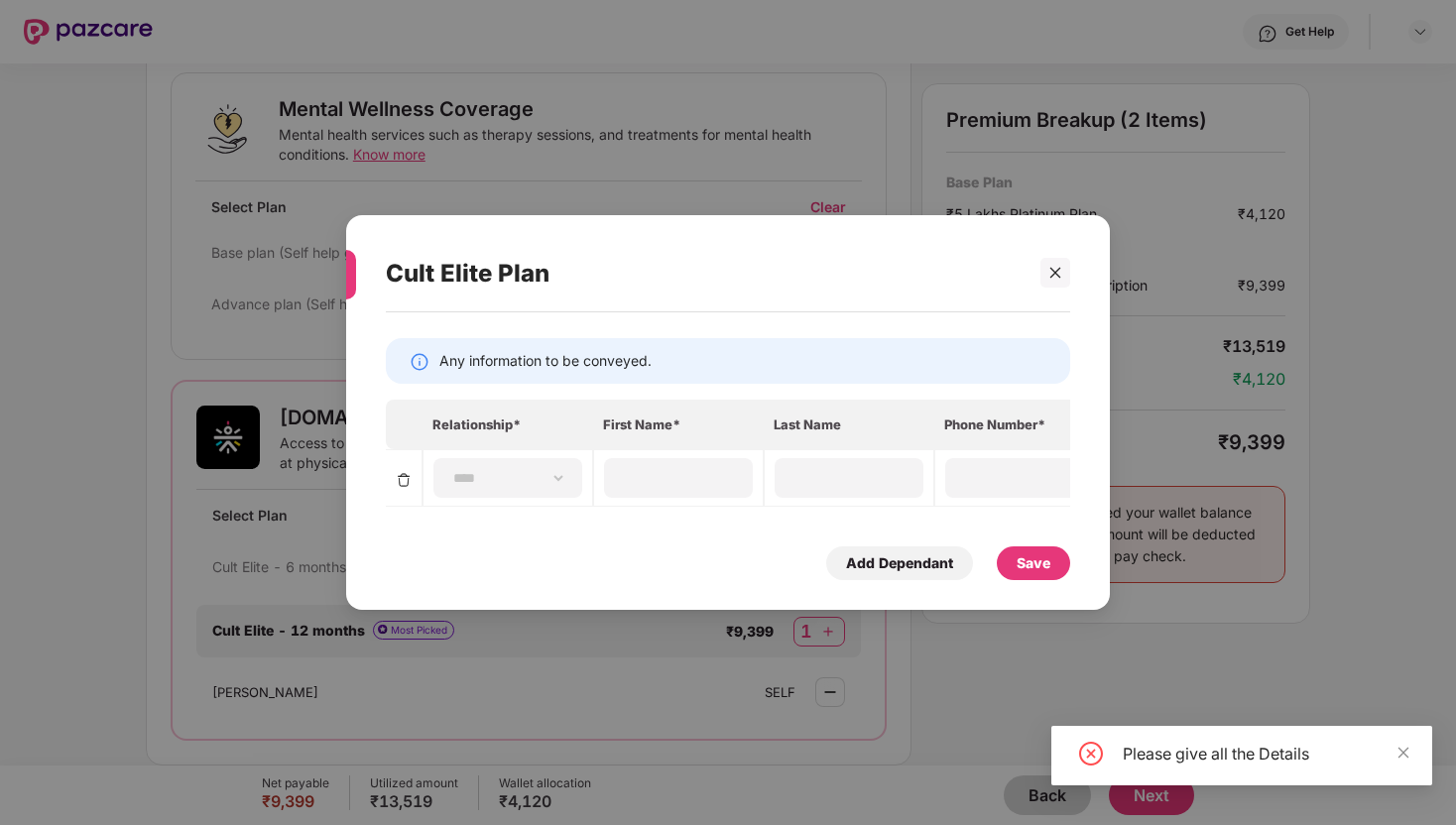 scroll, scrollTop: 0, scrollLeft: 10, axis: horizontal 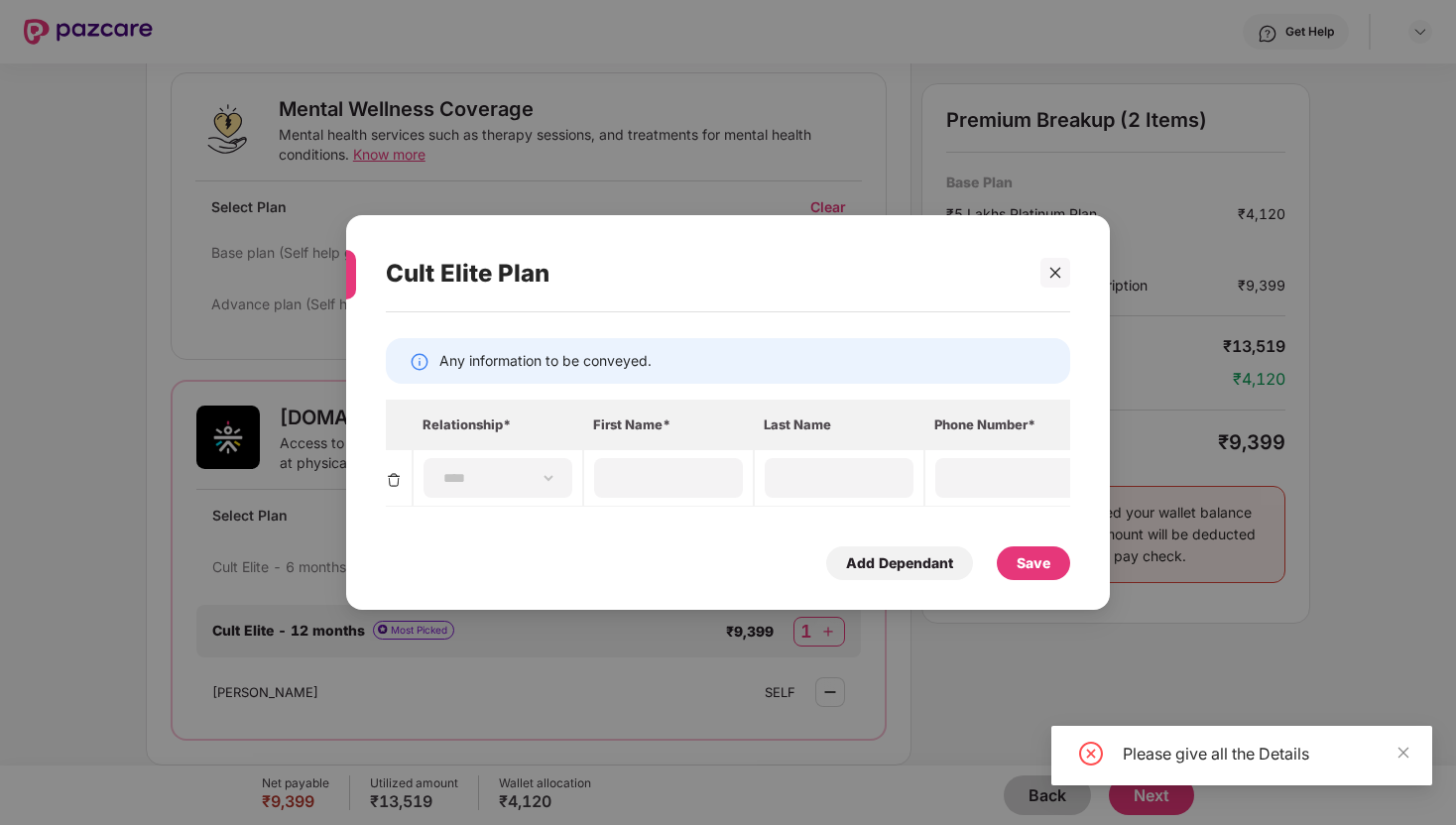 click at bounding box center (394, 480) 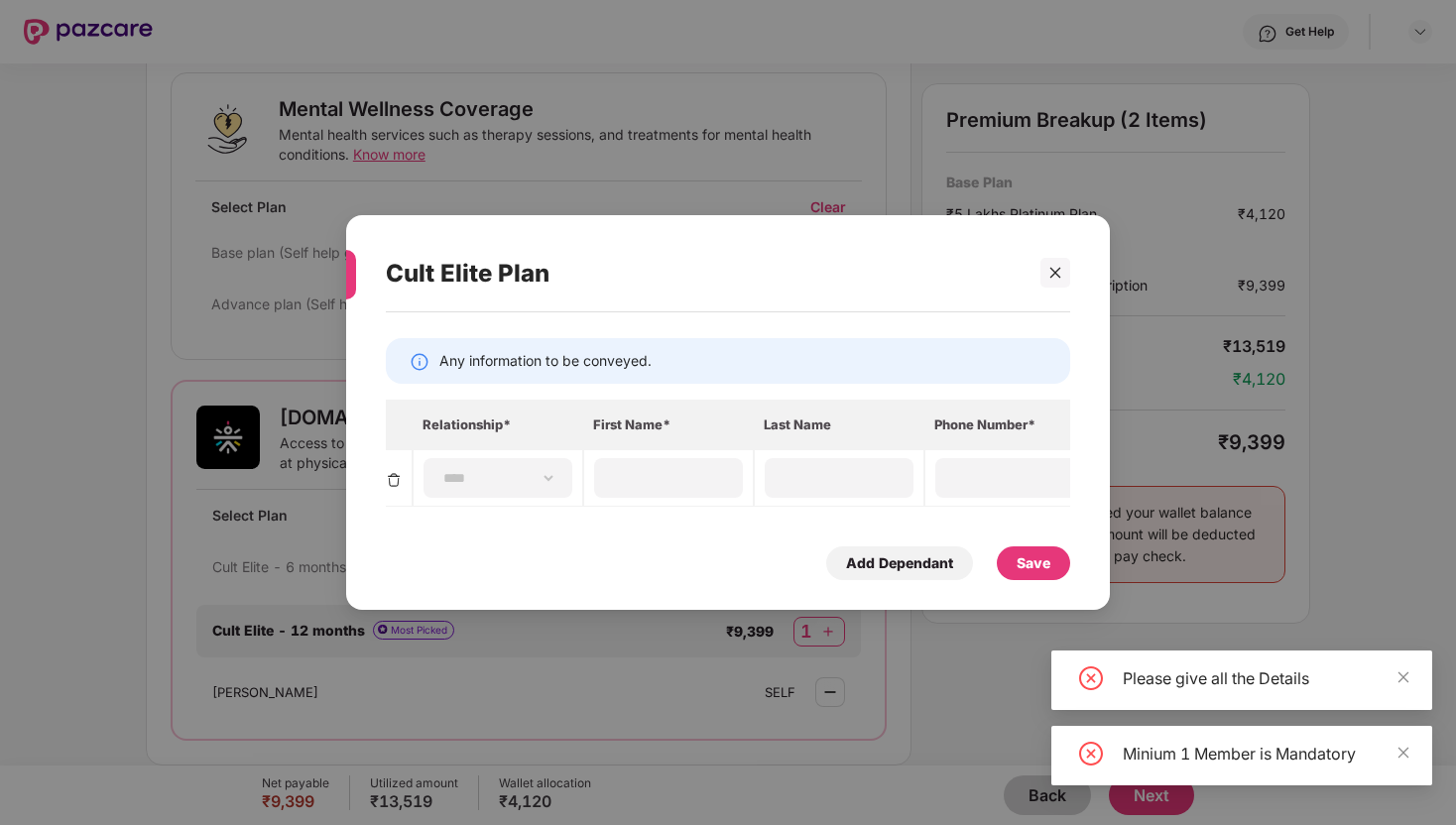 click on "Save" at bounding box center [1033, 563] 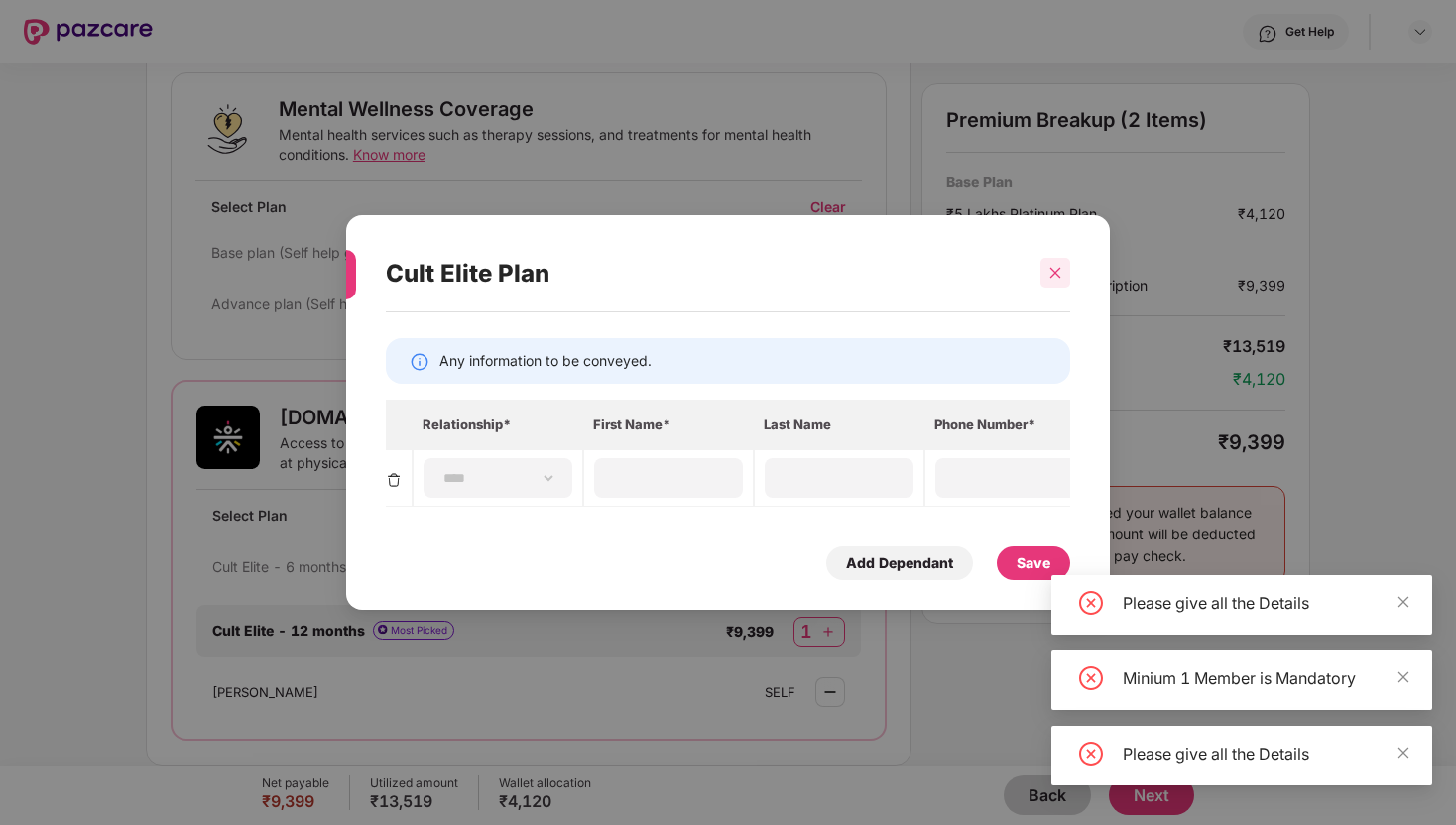 click at bounding box center (1055, 273) 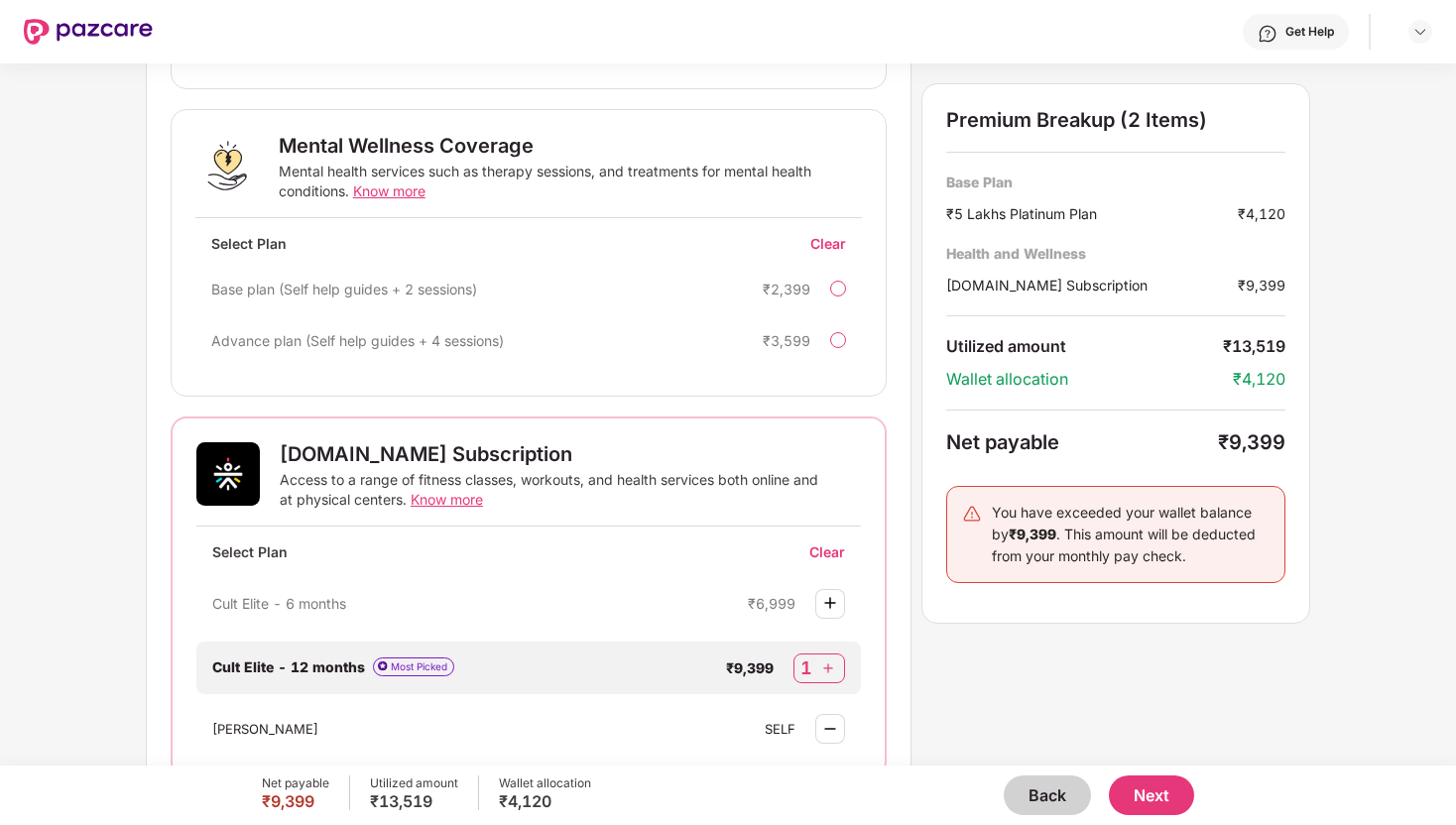 click on "Back" at bounding box center [1047, 795] 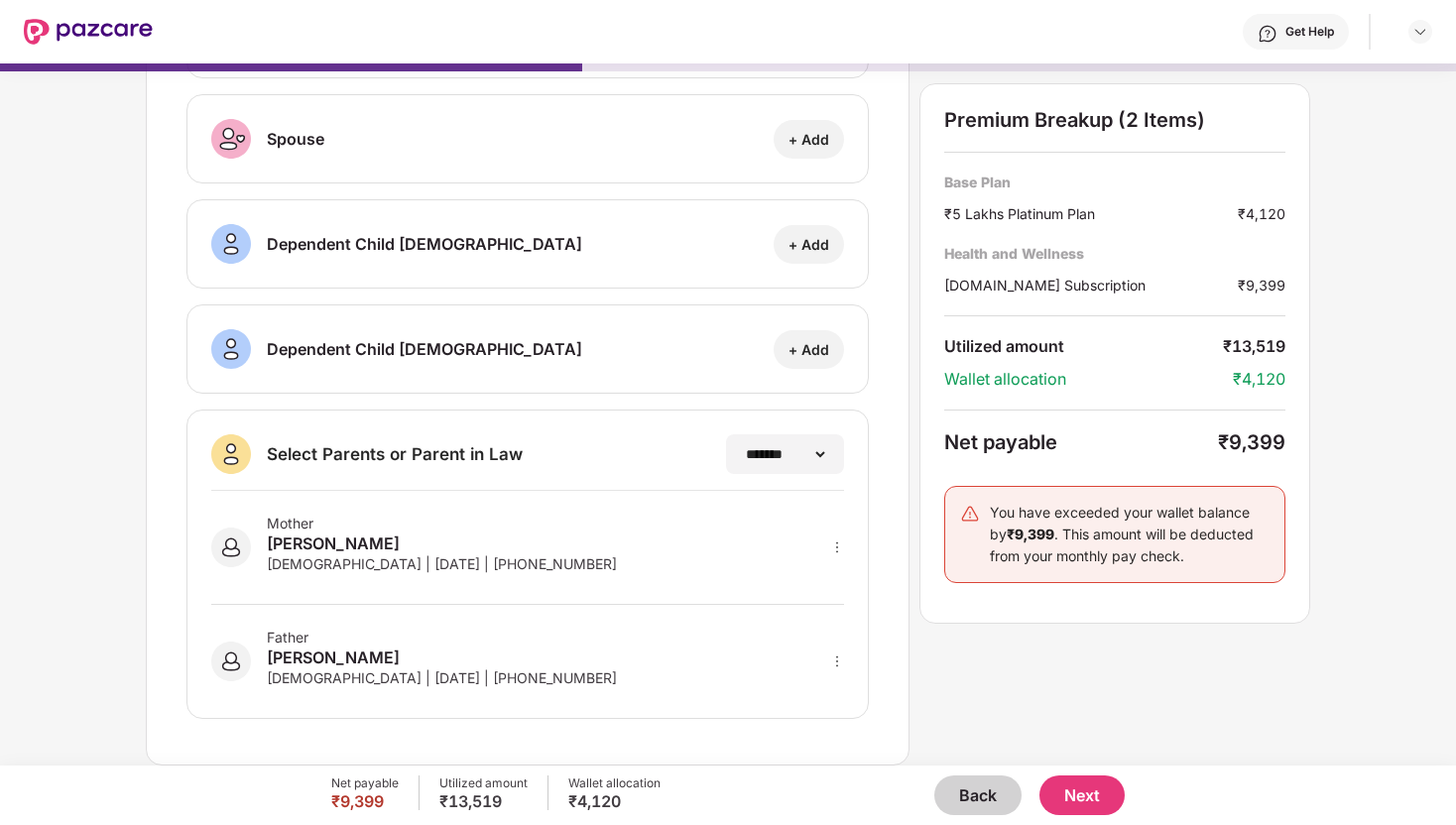 scroll, scrollTop: 205, scrollLeft: 0, axis: vertical 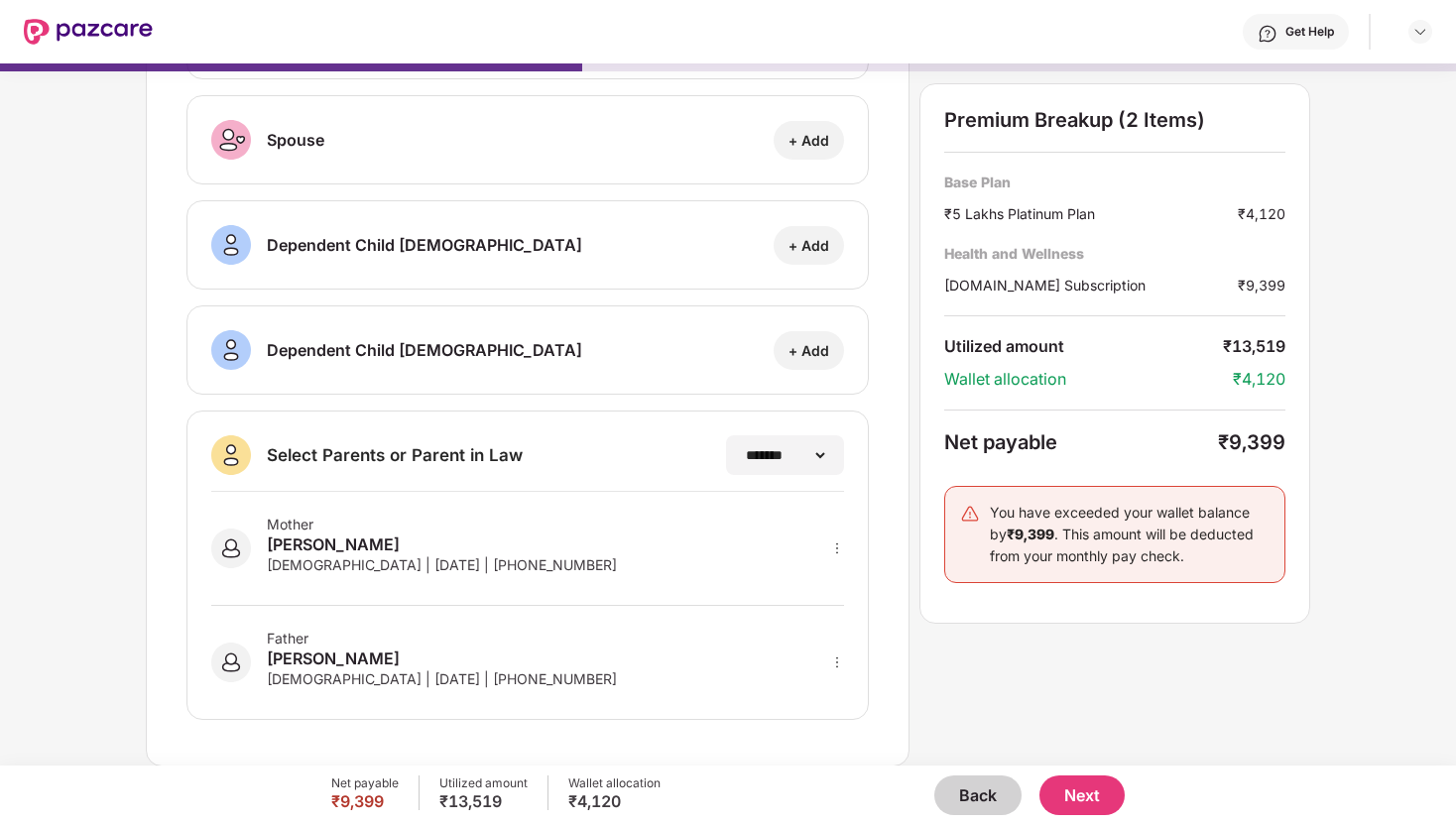 click on "Next" at bounding box center (1082, 795) 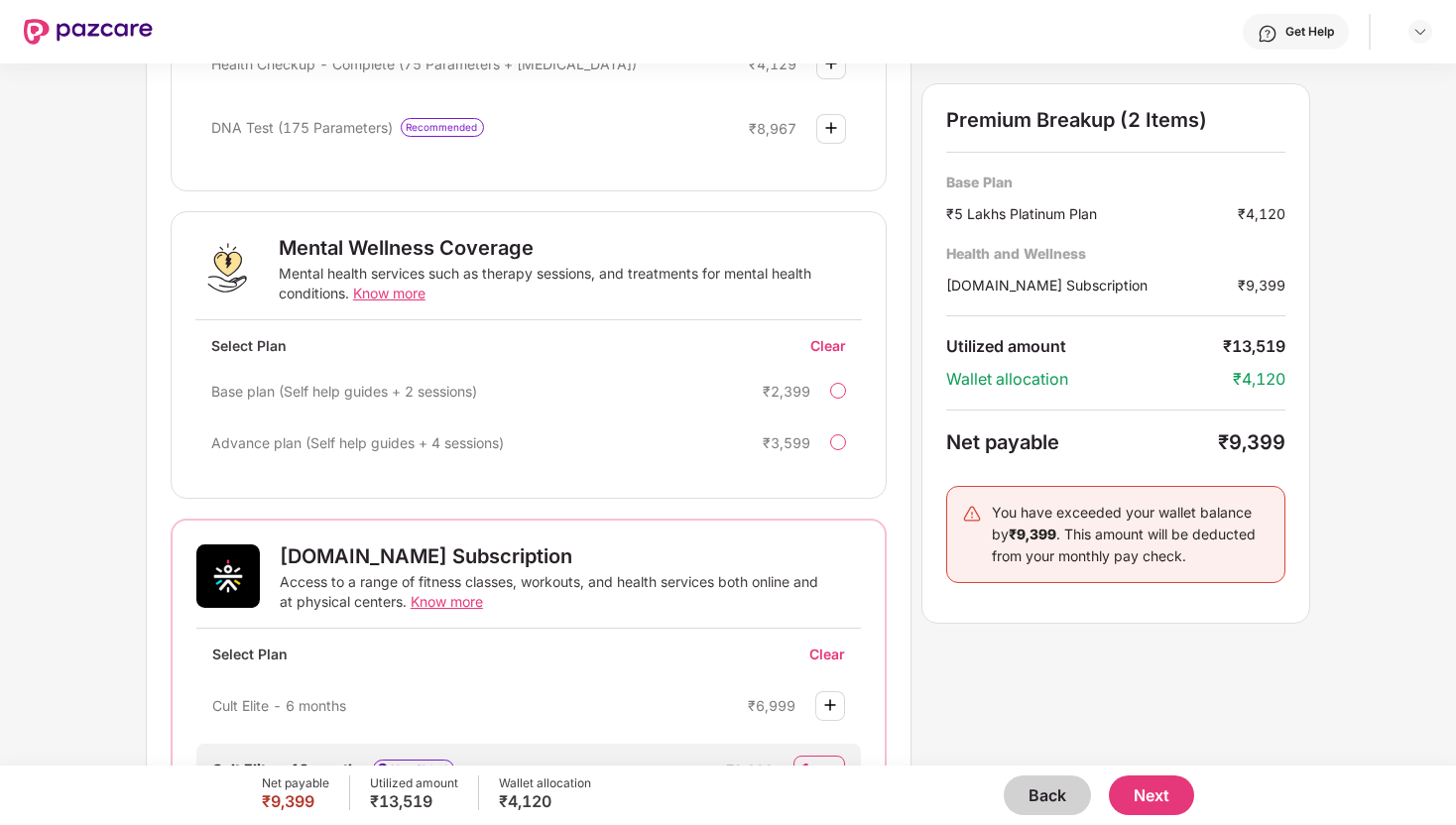 scroll, scrollTop: 842, scrollLeft: 0, axis: vertical 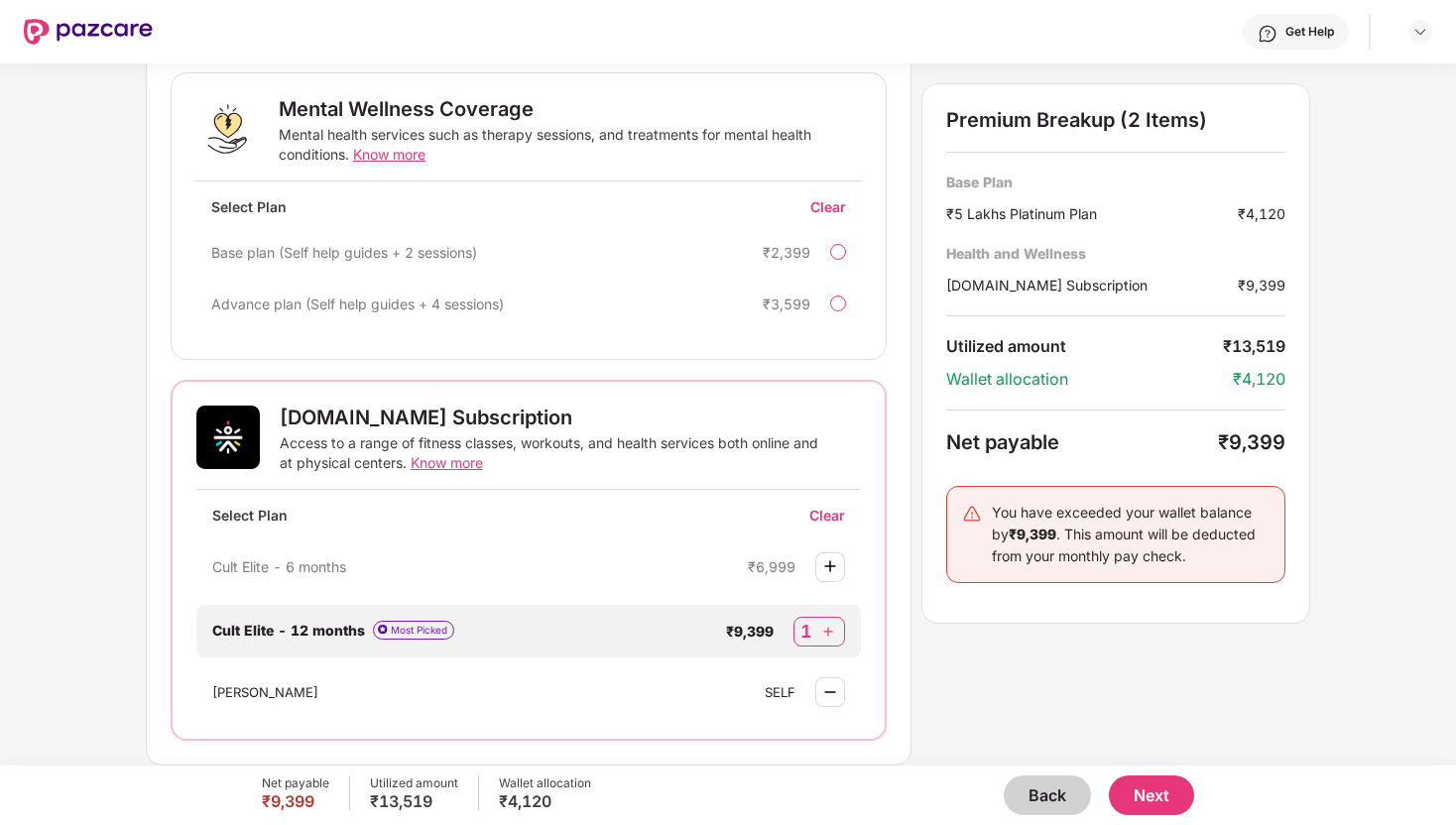 click on "Cult Elite - 12 months Most Picked" at bounding box center [429, 632] 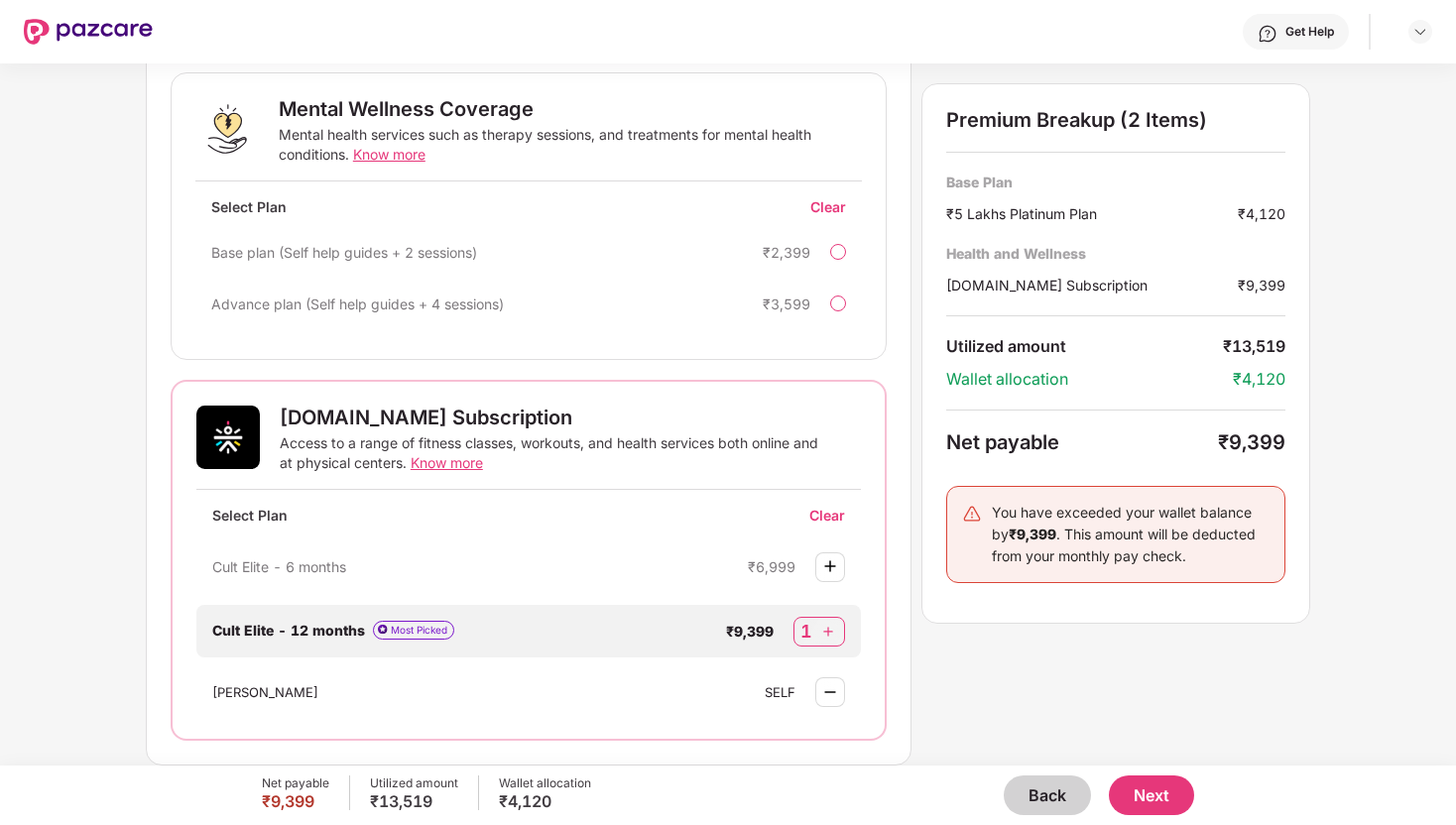 click at bounding box center (830, 692) 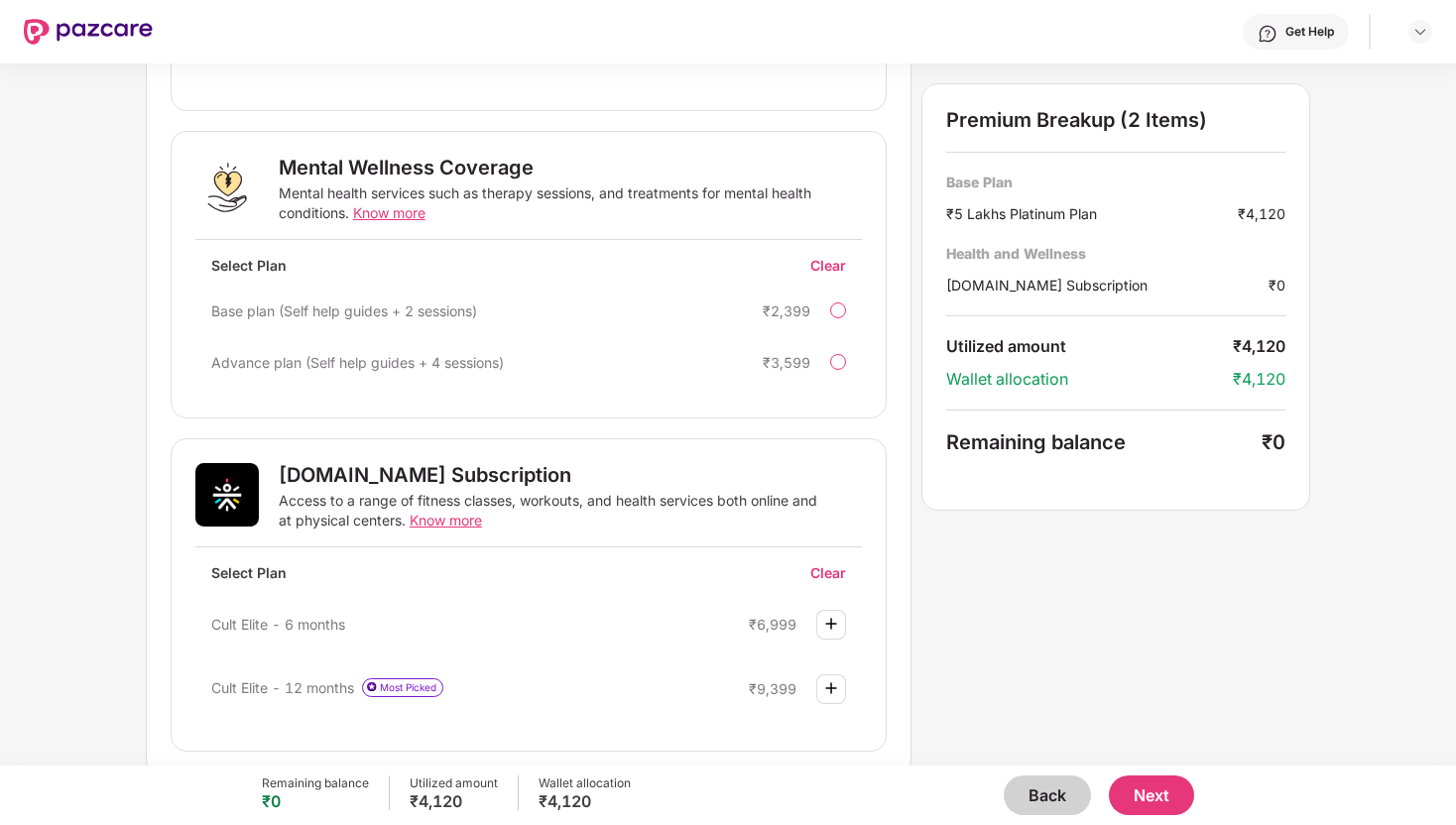 scroll, scrollTop: 794, scrollLeft: 0, axis: vertical 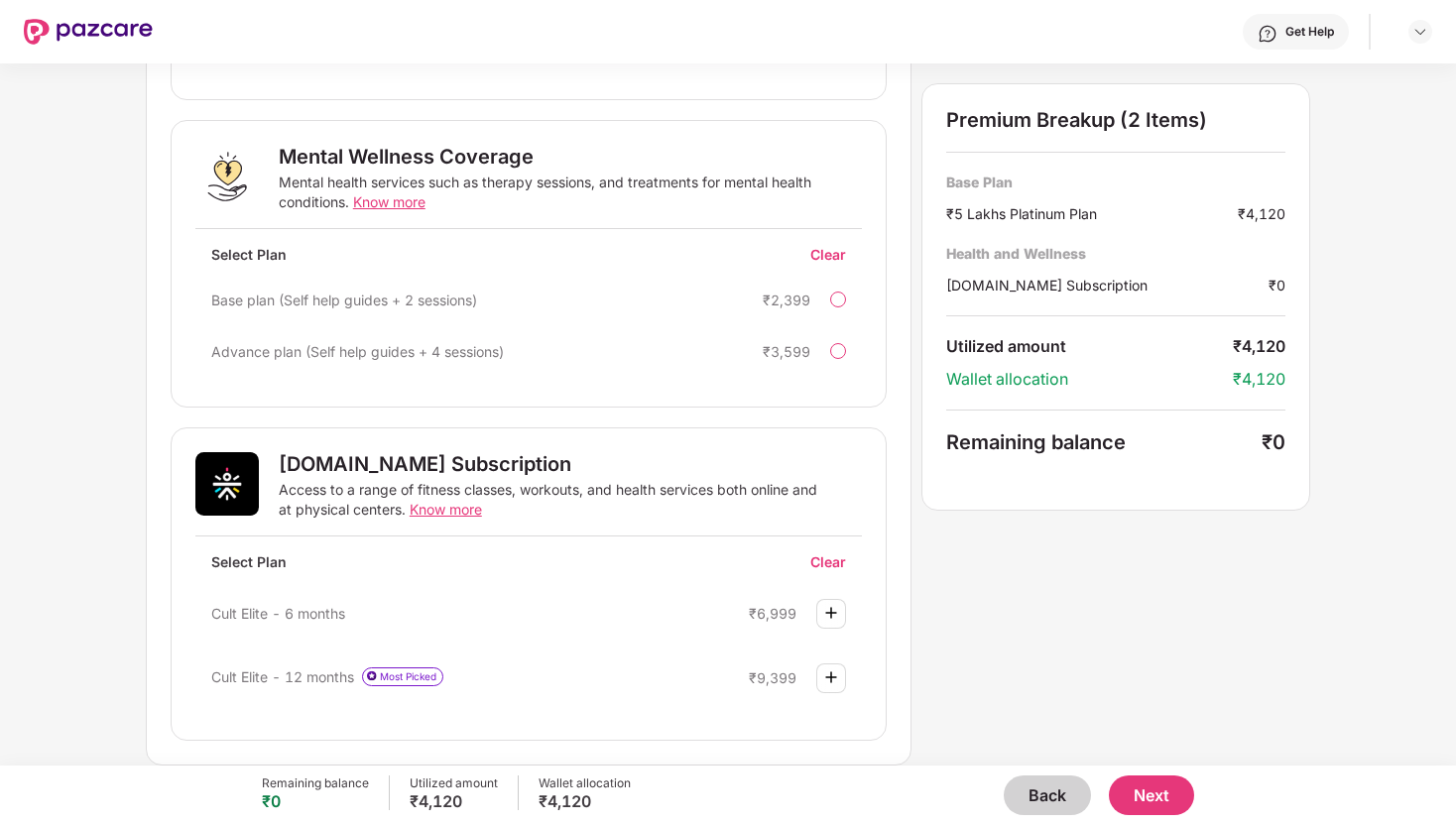 click at bounding box center (831, 613) 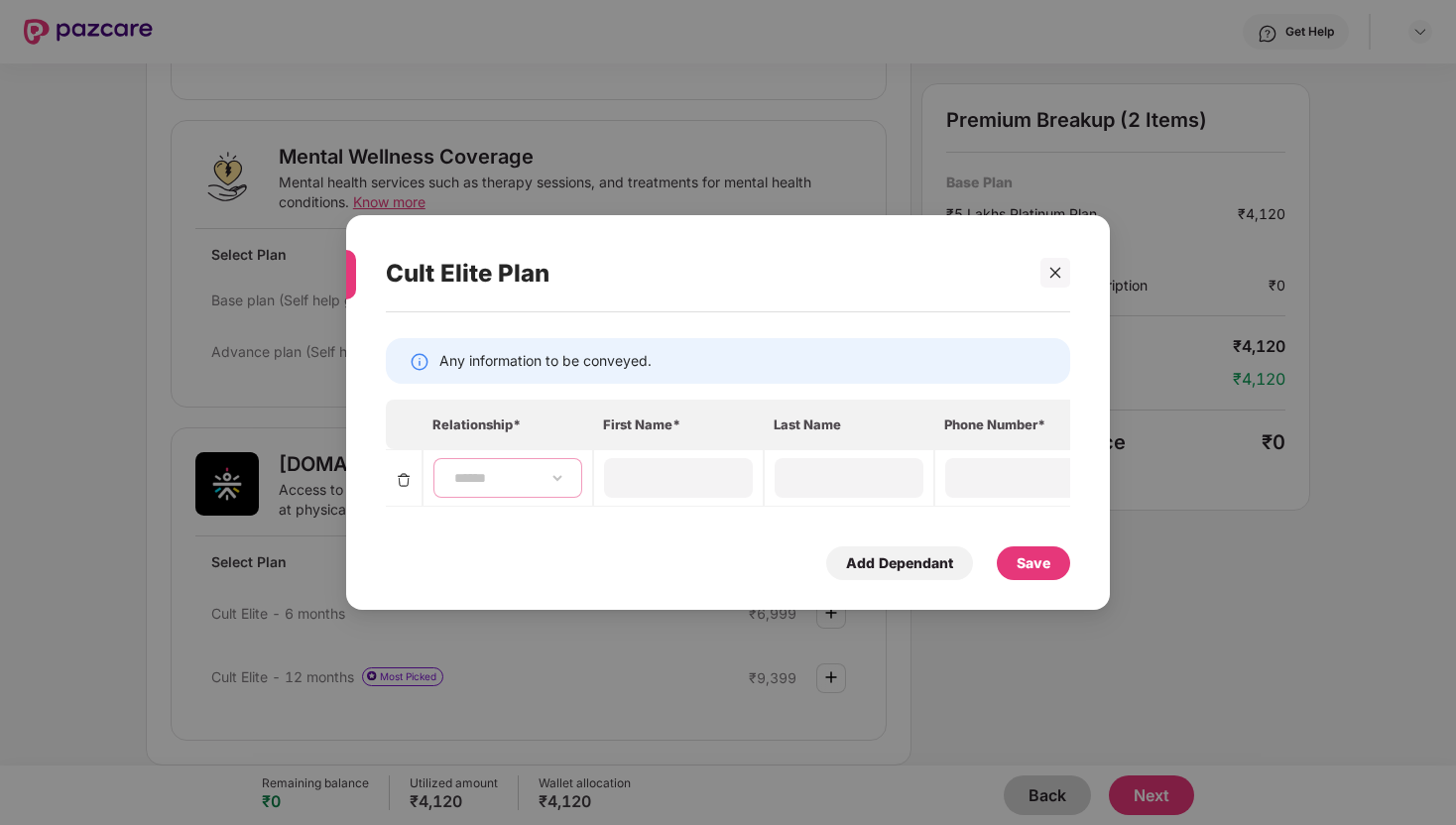 click on "**********" at bounding box center [508, 478] 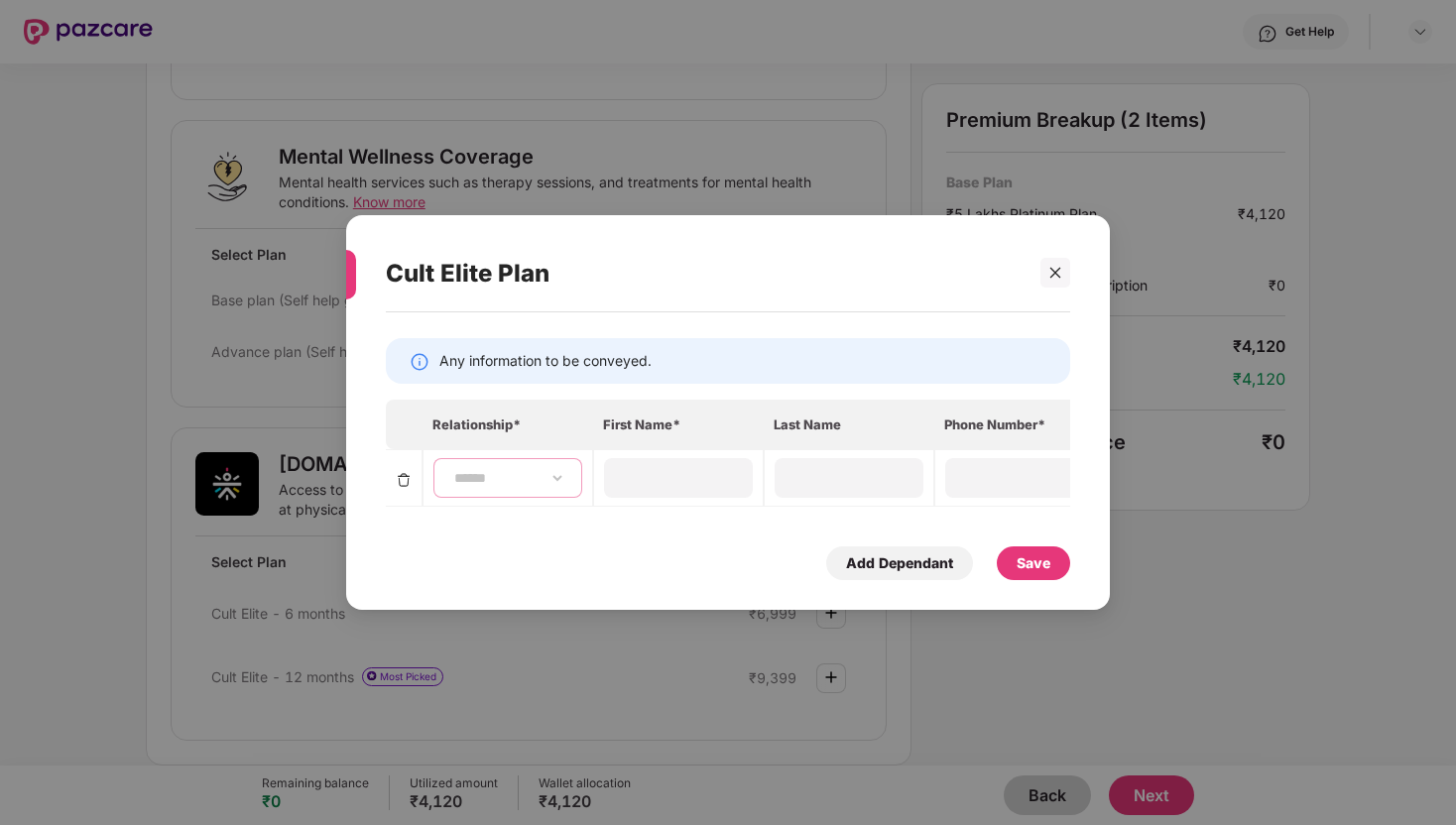 select on "****" 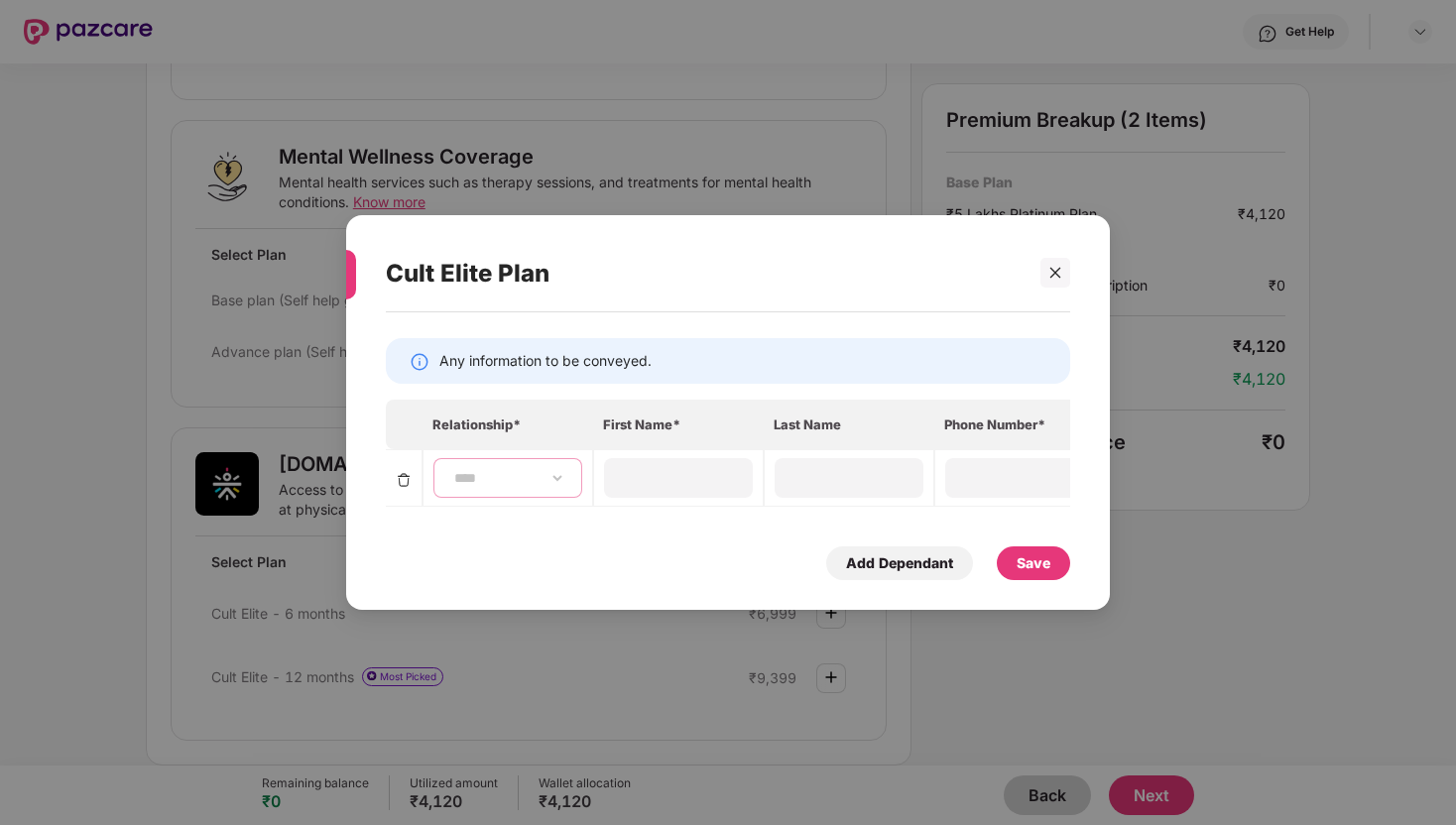 type on "*******" 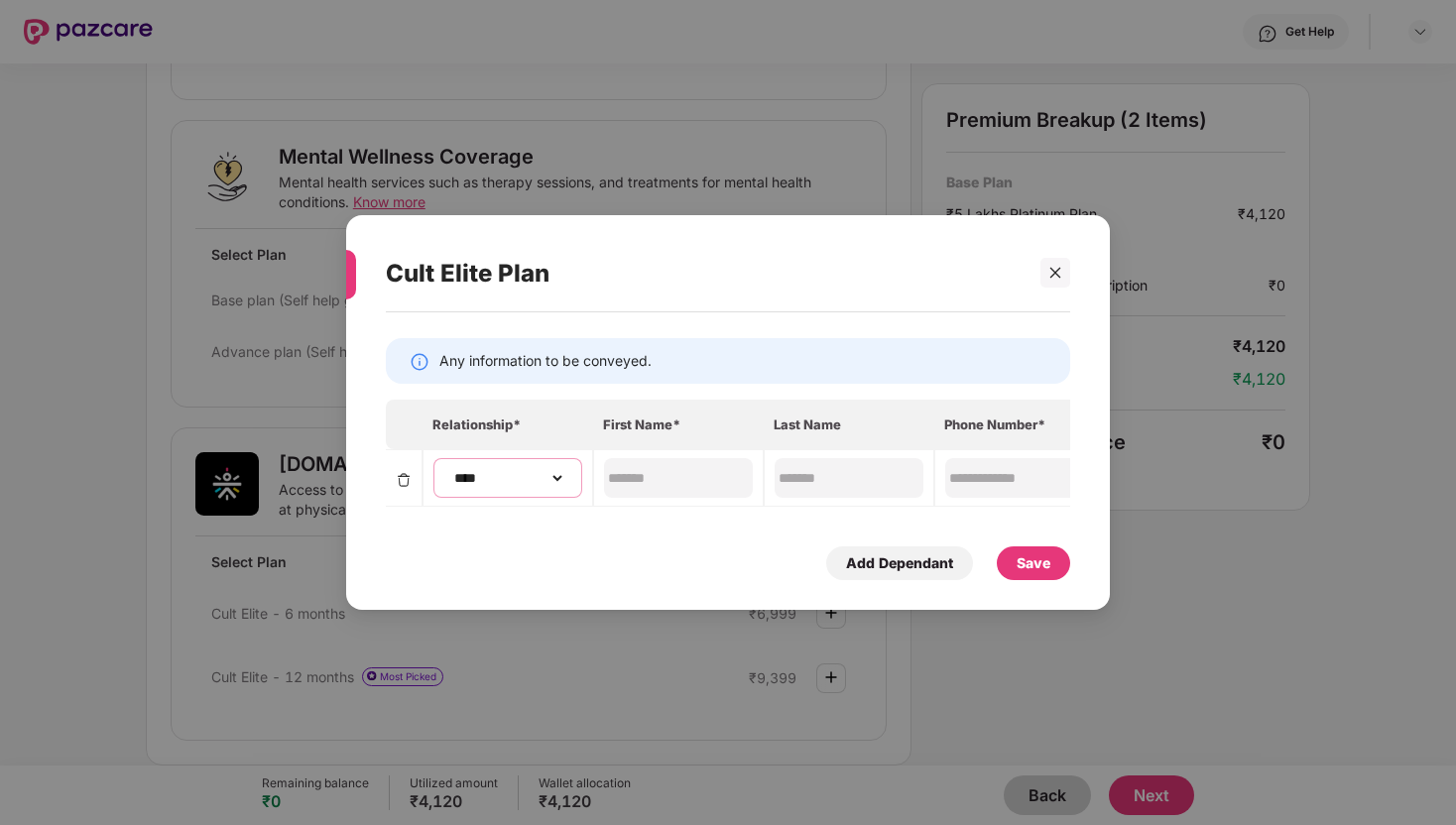 scroll, scrollTop: 0, scrollLeft: 369, axis: horizontal 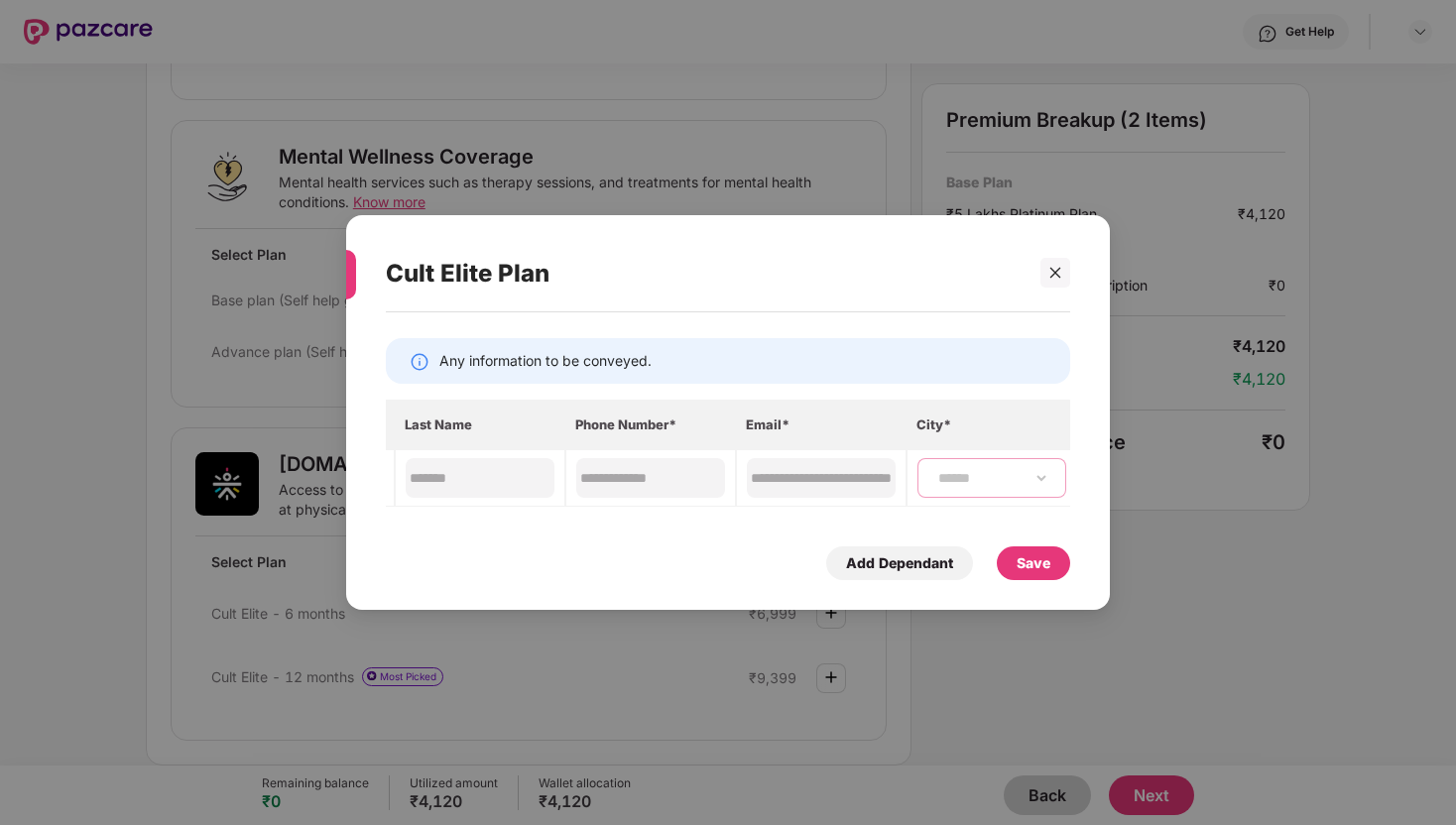 click on "**********" at bounding box center (992, 478) 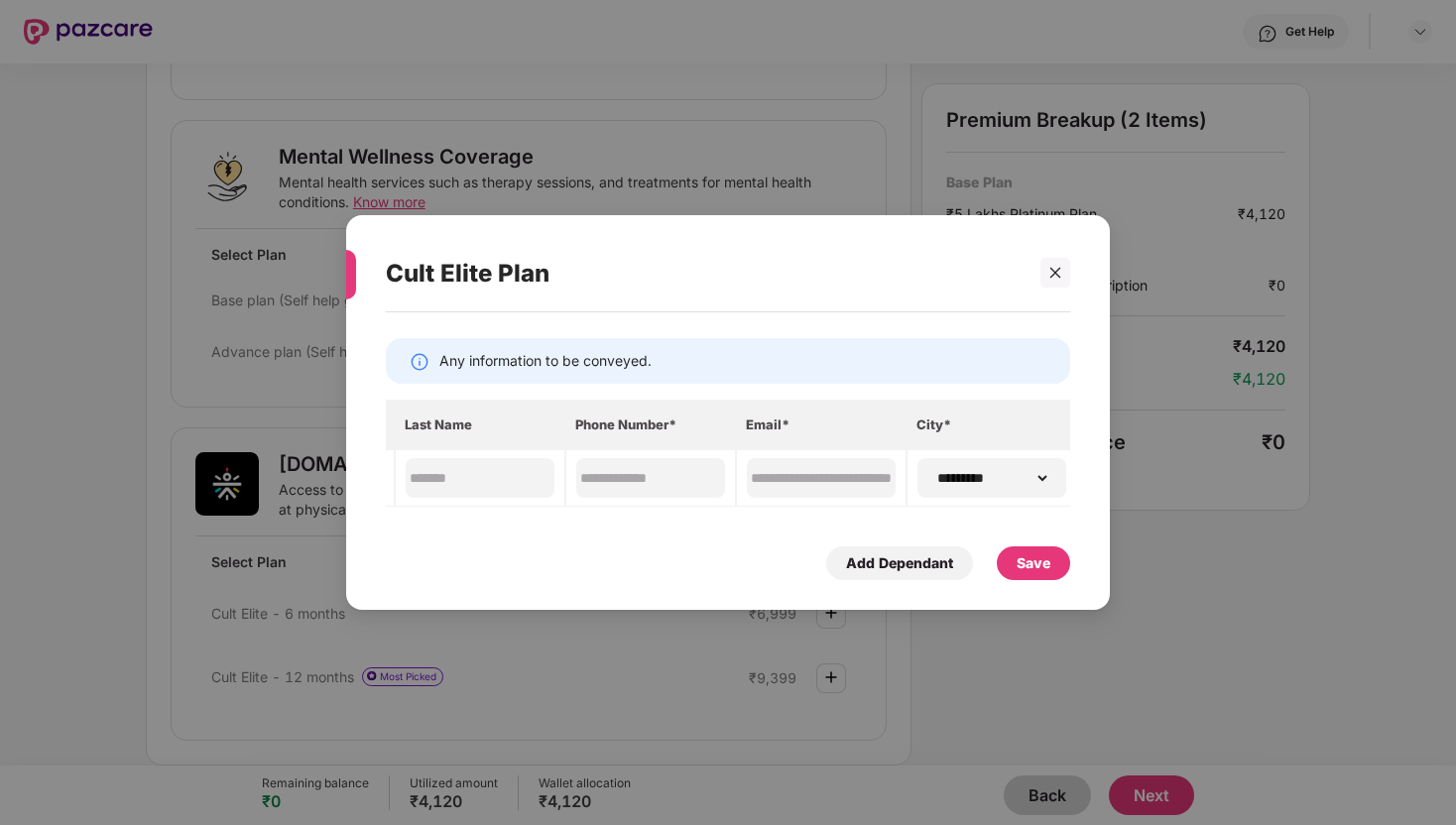 click on "Save" at bounding box center (1033, 563) 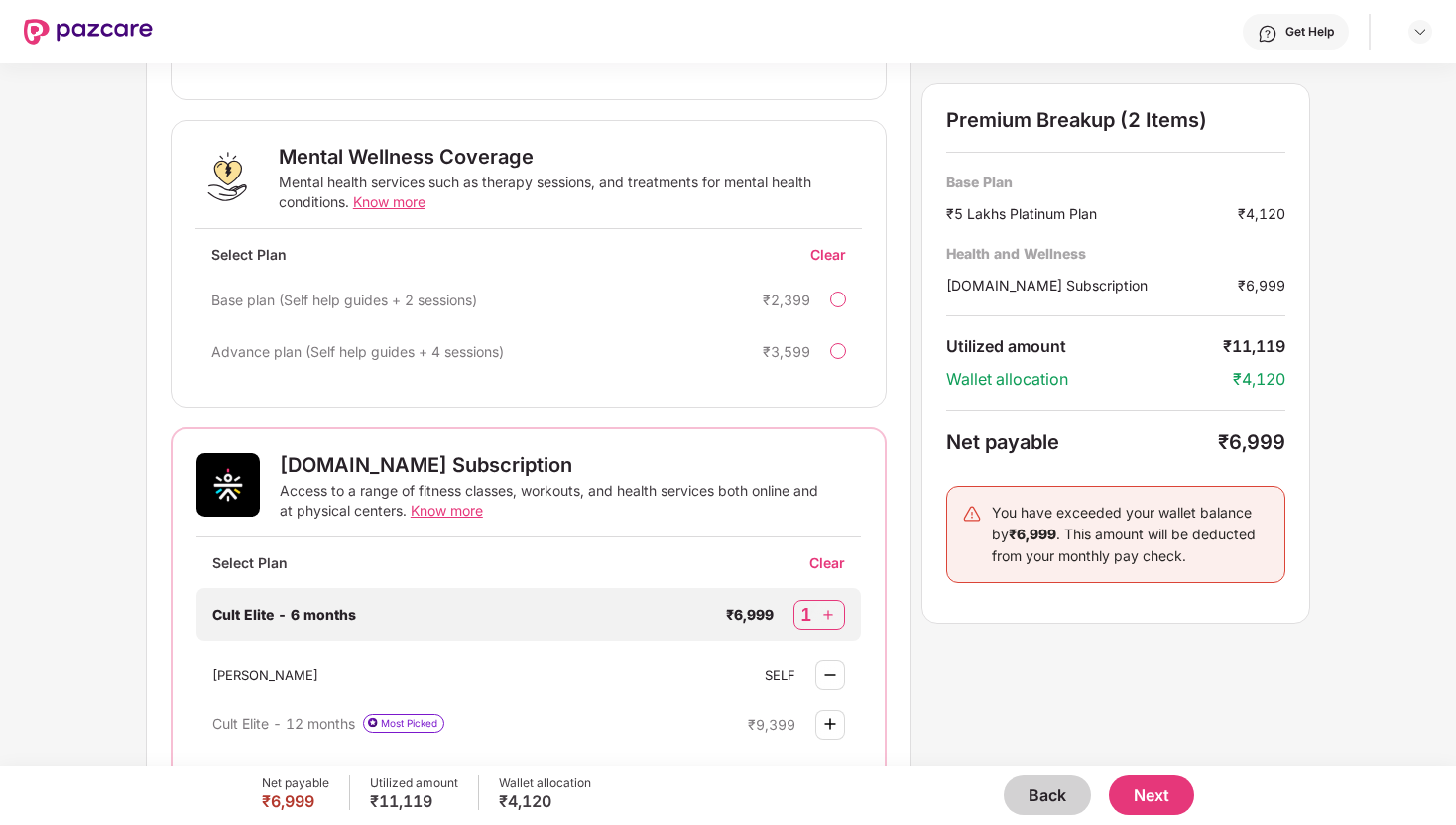scroll, scrollTop: 842, scrollLeft: 0, axis: vertical 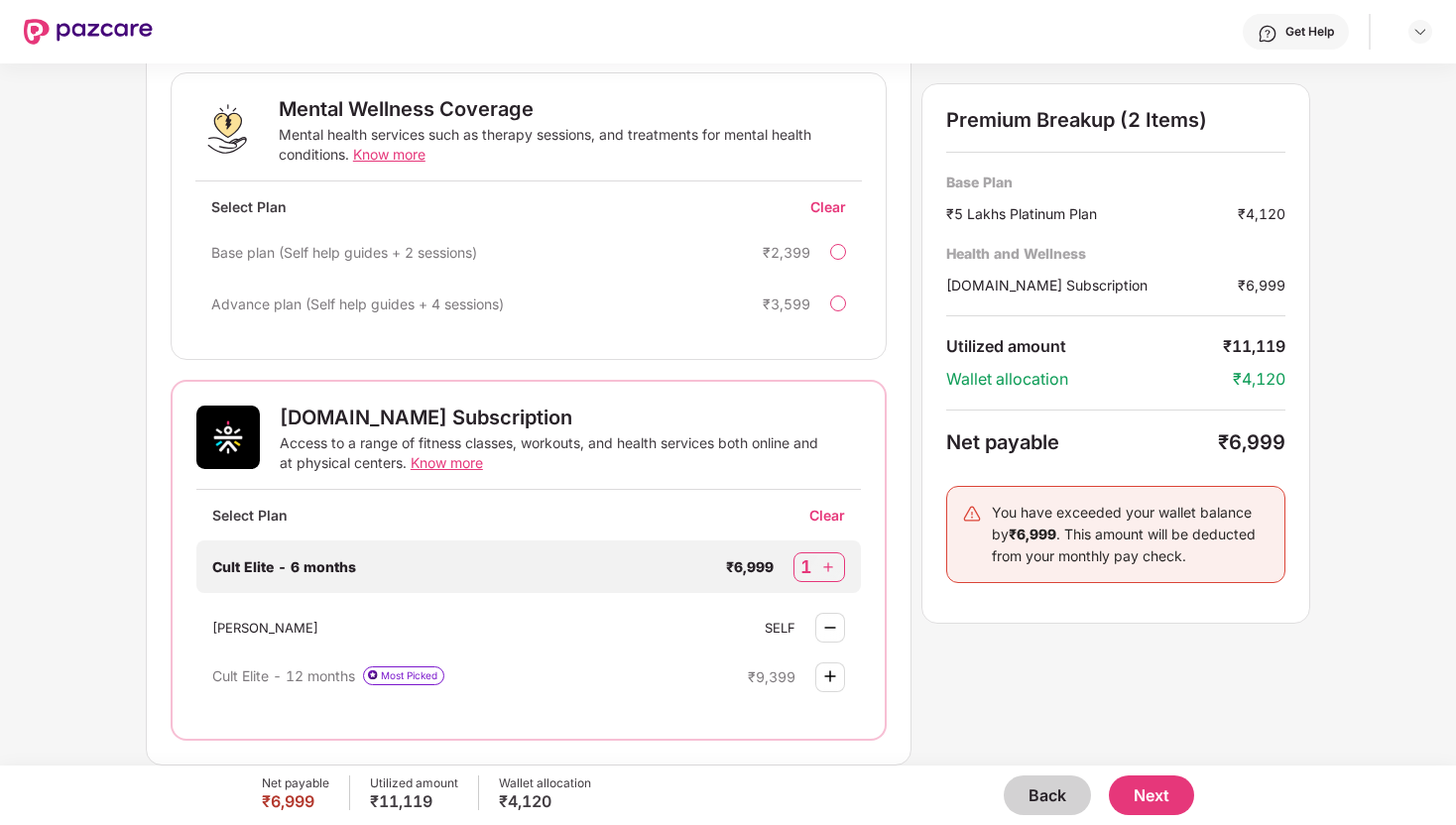 click on "Back" at bounding box center [1047, 795] 